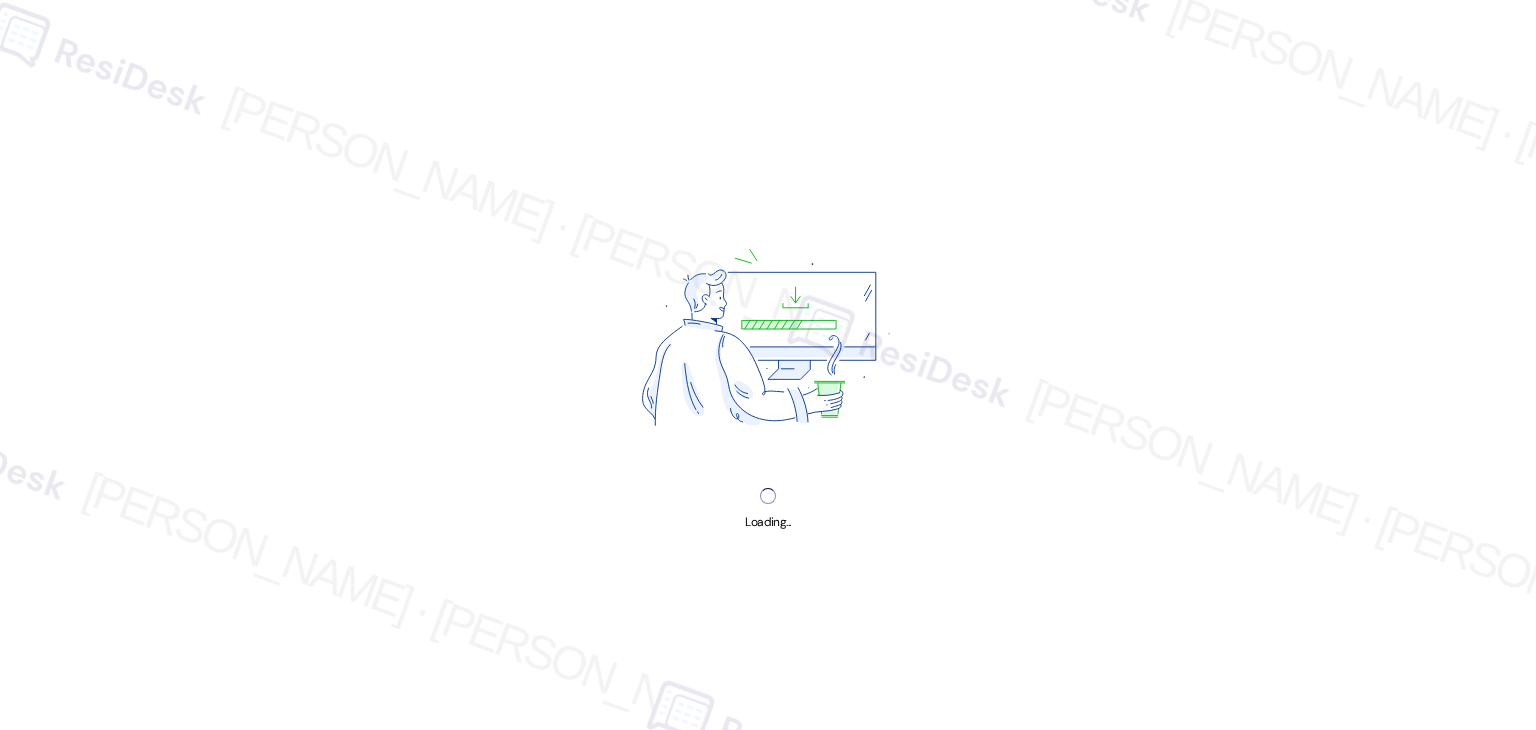 scroll, scrollTop: 0, scrollLeft: 0, axis: both 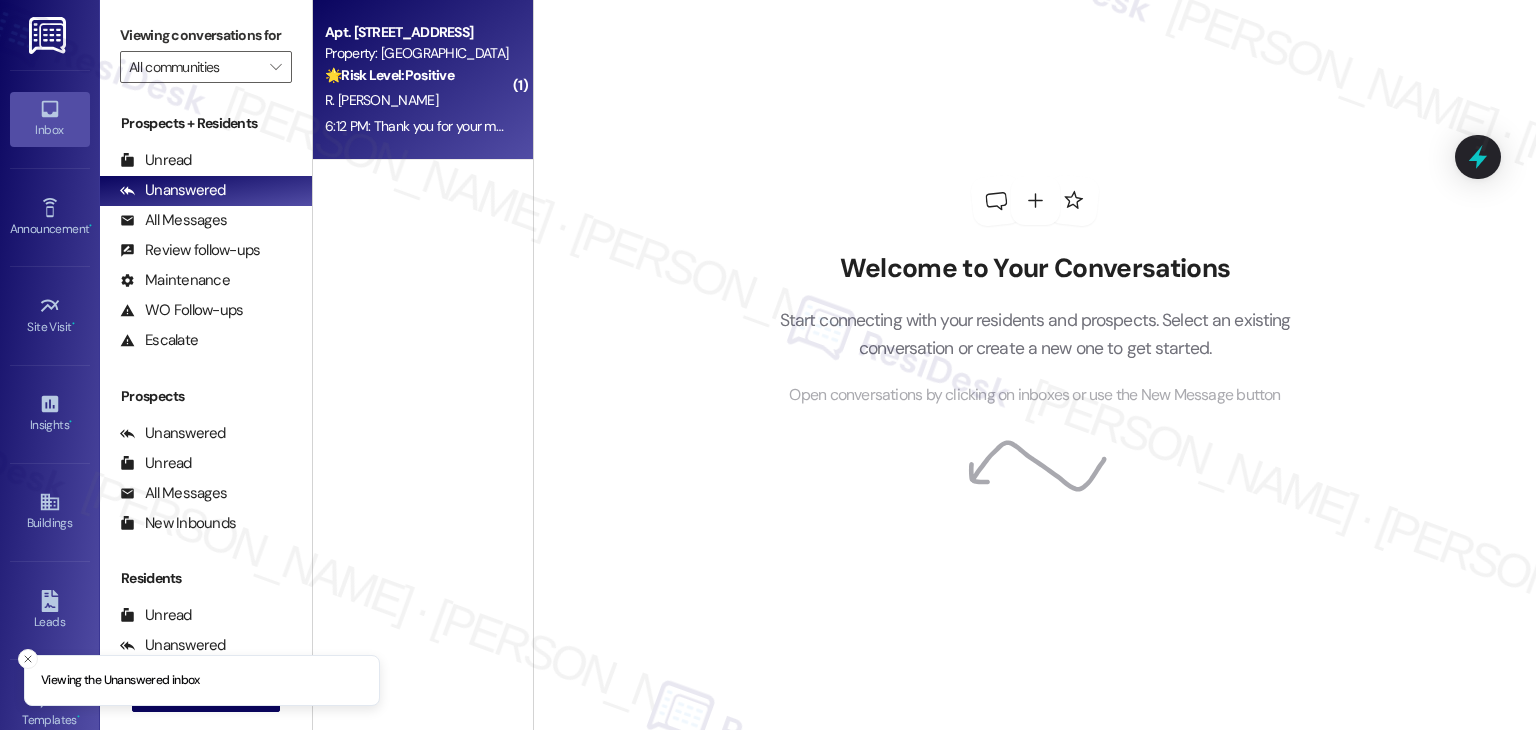 click on "6:12 PM: Thank you for your message. Our offices are currently closed, but we will contact you when we resume operations. For emergencies, please contact your emergency number [PHONE_NUMBER]. 6:12 PM: Thank you for your message. Our offices are currently closed, but we will contact you when we resume operations. For emergencies, please contact your emergency number [PHONE_NUMBER]." at bounding box center (908, 126) 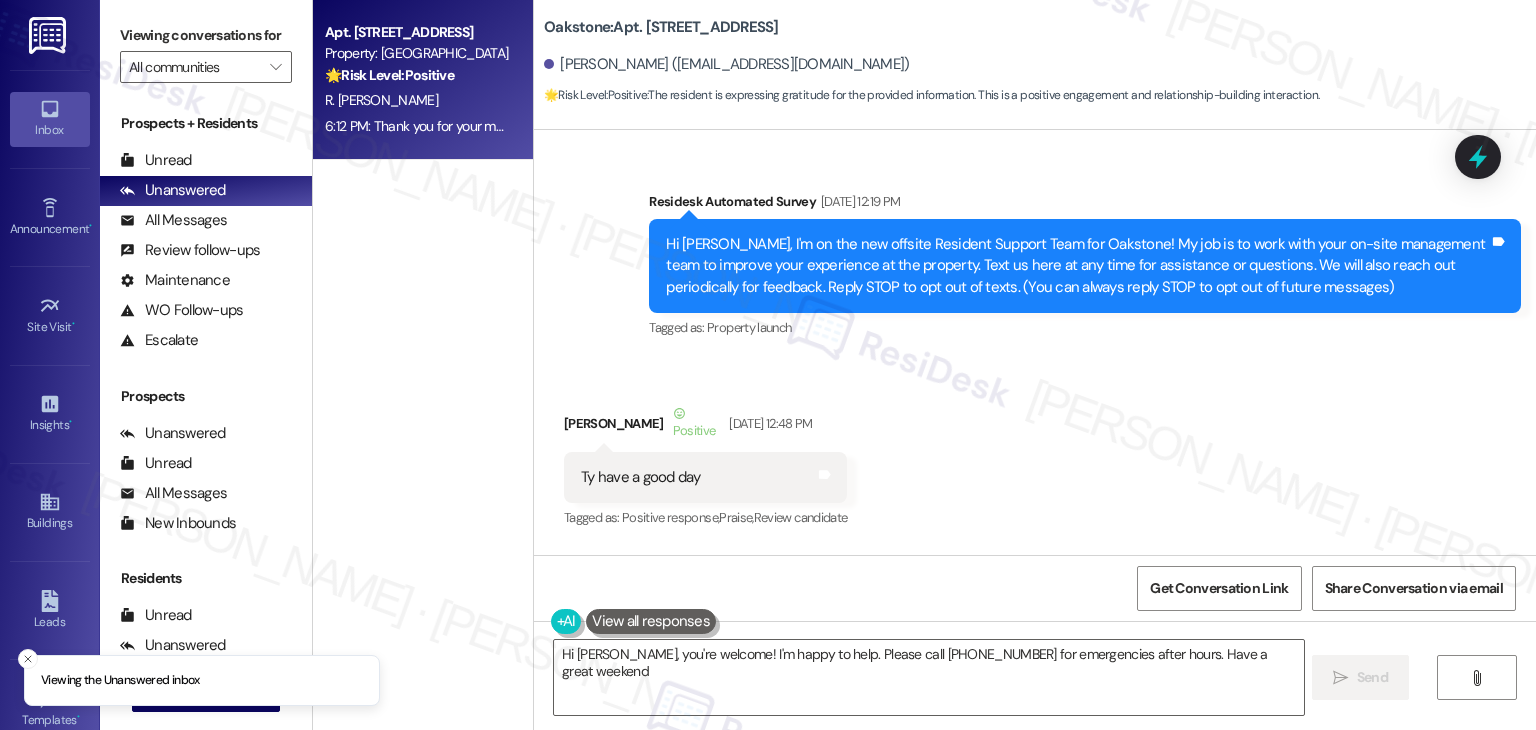 type on "Hi [PERSON_NAME], you're welcome! I'm happy to help. Please call [PHONE_NUMBER] for emergencies after hours. Have a great weekend!" 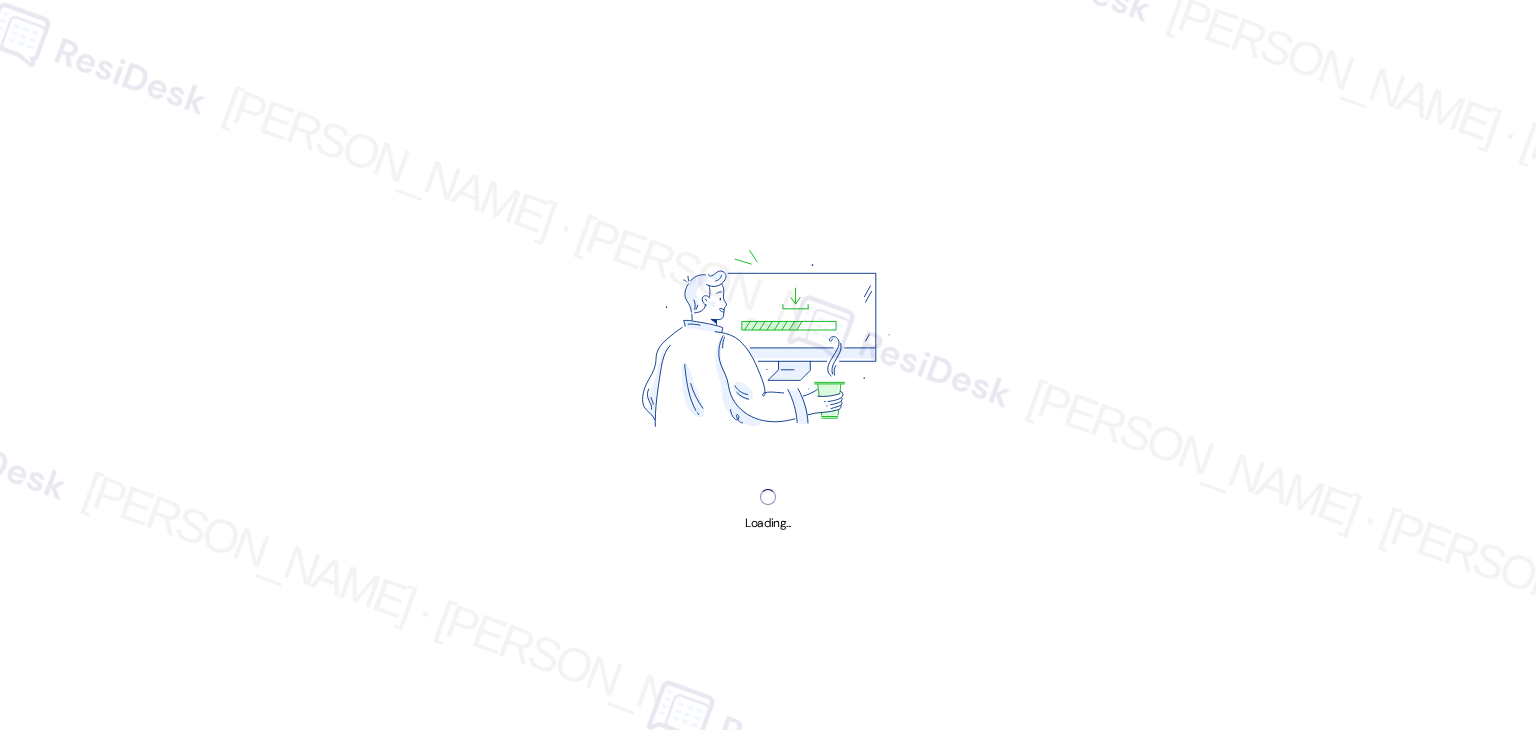 scroll, scrollTop: 0, scrollLeft: 0, axis: both 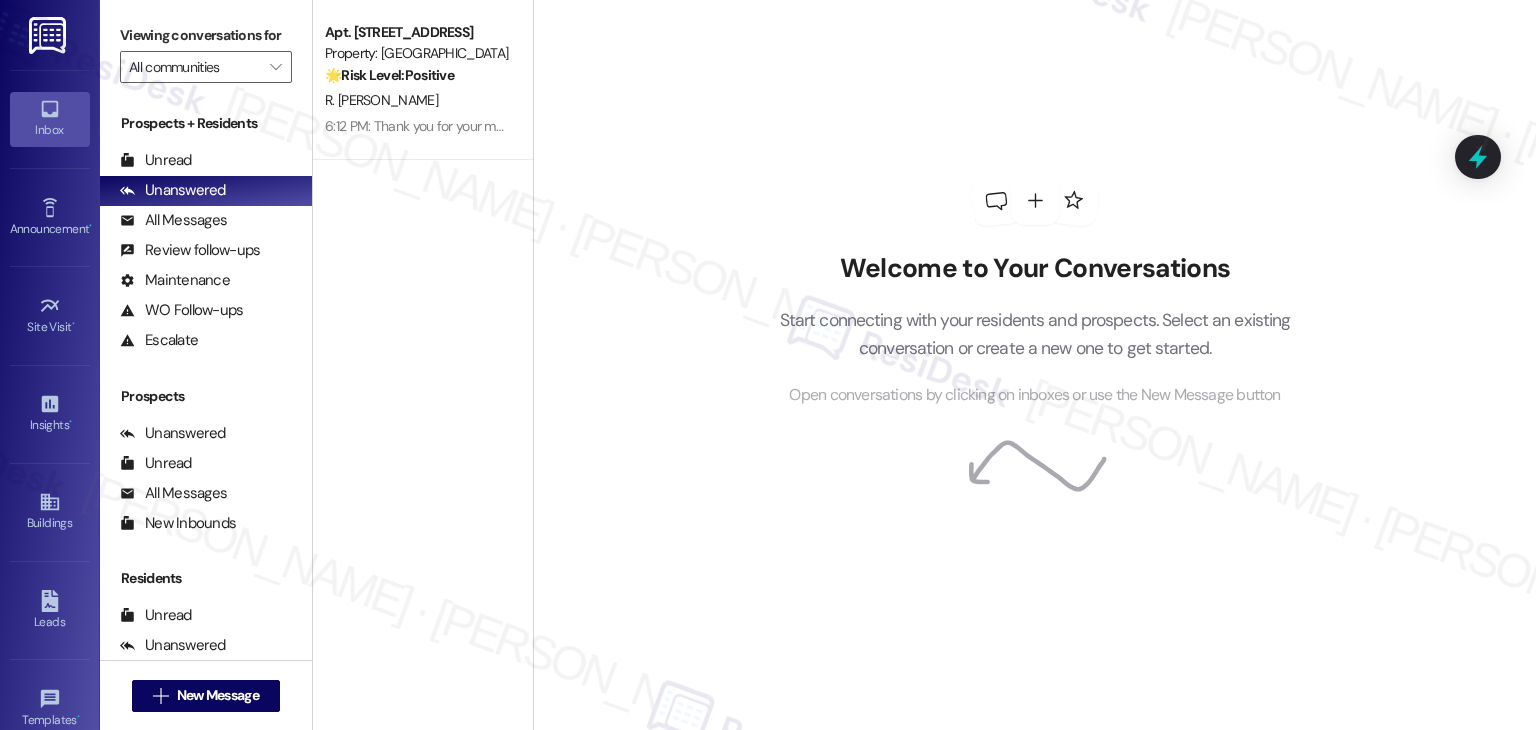 click on "Welcome to Your Conversations Start connecting with your residents and prospects. Select an existing conversation or create a new one to get started. Open conversations by clicking on inboxes or use the New Message button" at bounding box center [1035, 292] 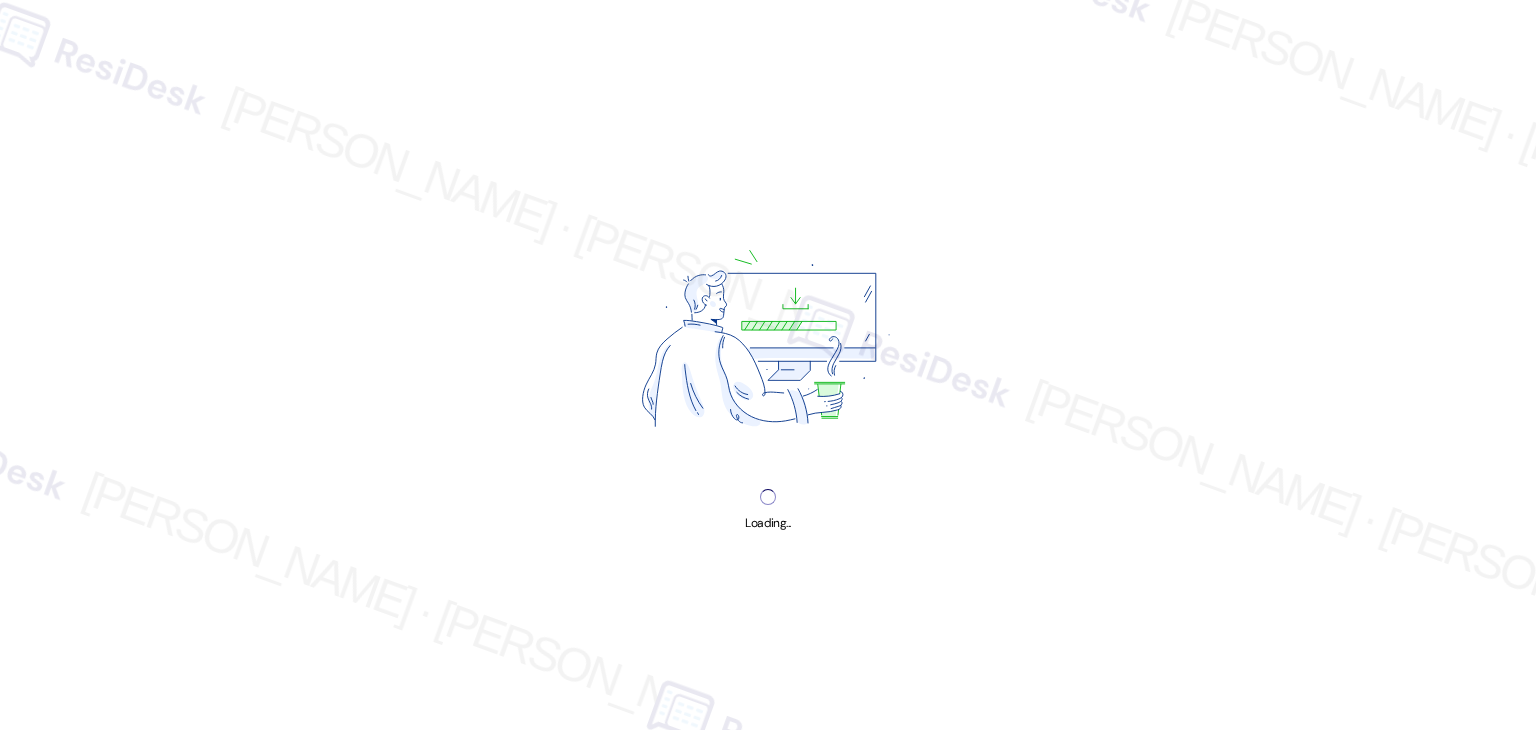 scroll, scrollTop: 0, scrollLeft: 0, axis: both 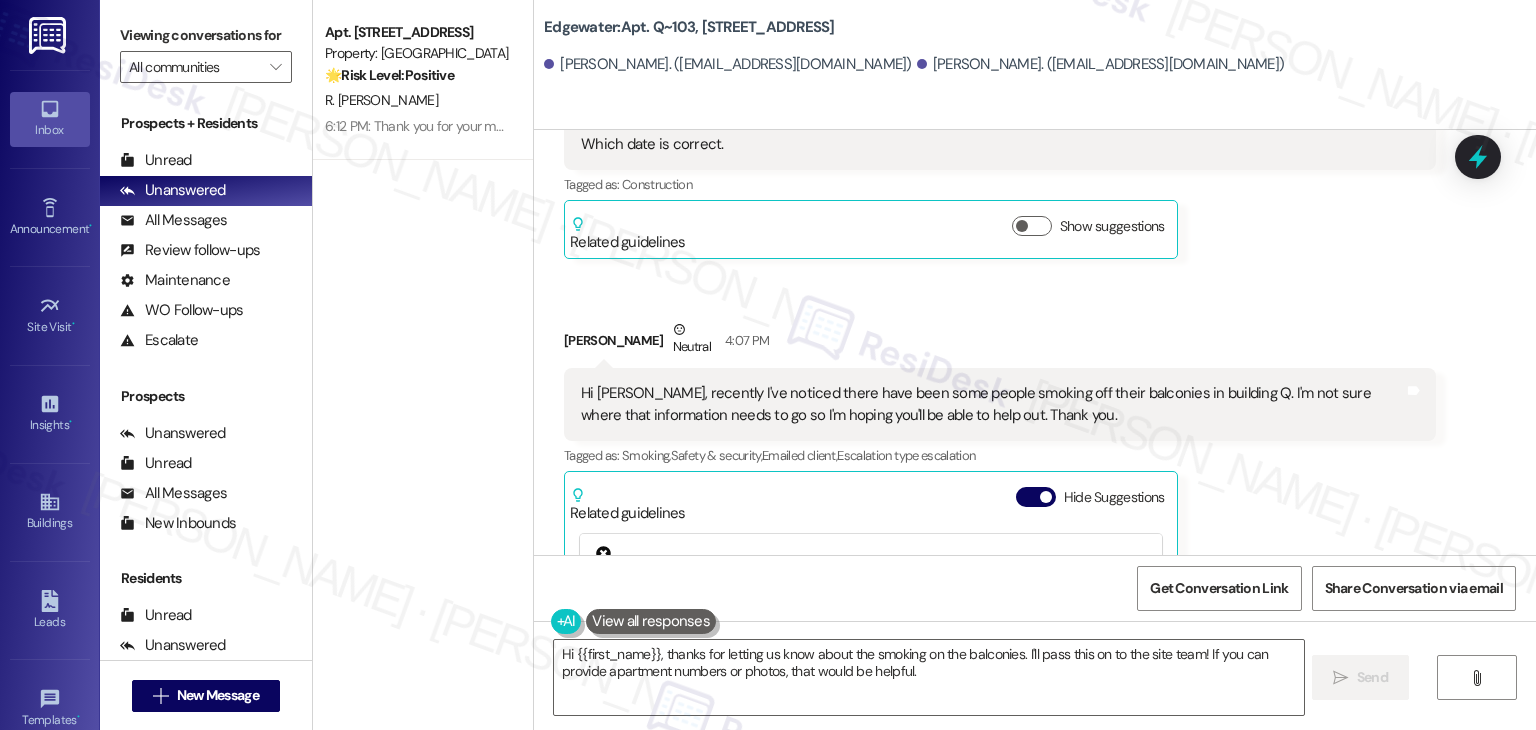 click on "Ami Tain   Neutral 4:07 PM Hi Dottie, recently I've noticed there have been some people smoking off their balconies in building Q. I'm not sure where that information needs to go so I'm hoping you'll be able to help out. Thank you. Tags and notes Tagged as:   Smoking ,  Click to highlight conversations about Smoking Safety & security ,  Click to highlight conversations about Safety & security Emailed client ,  Click to highlight conversations about Emailed client Escalation type escalation Click to highlight conversations about Escalation type escalation  Related guidelines Hide Suggestions Roundhouse - All properties: New insurance policy requires residents to update policies with a new 3rd party; residents should email info@confirminsurance.com for questions about opting out of the damage waiver, not the leasing office. Created  a year ago Account level guideline  ( 71 % match) FAQs generated by ResiDesk AI How do I update my insurance policy with the new 3rd interested party? Original Guideline Created   (" at bounding box center (1000, 570) 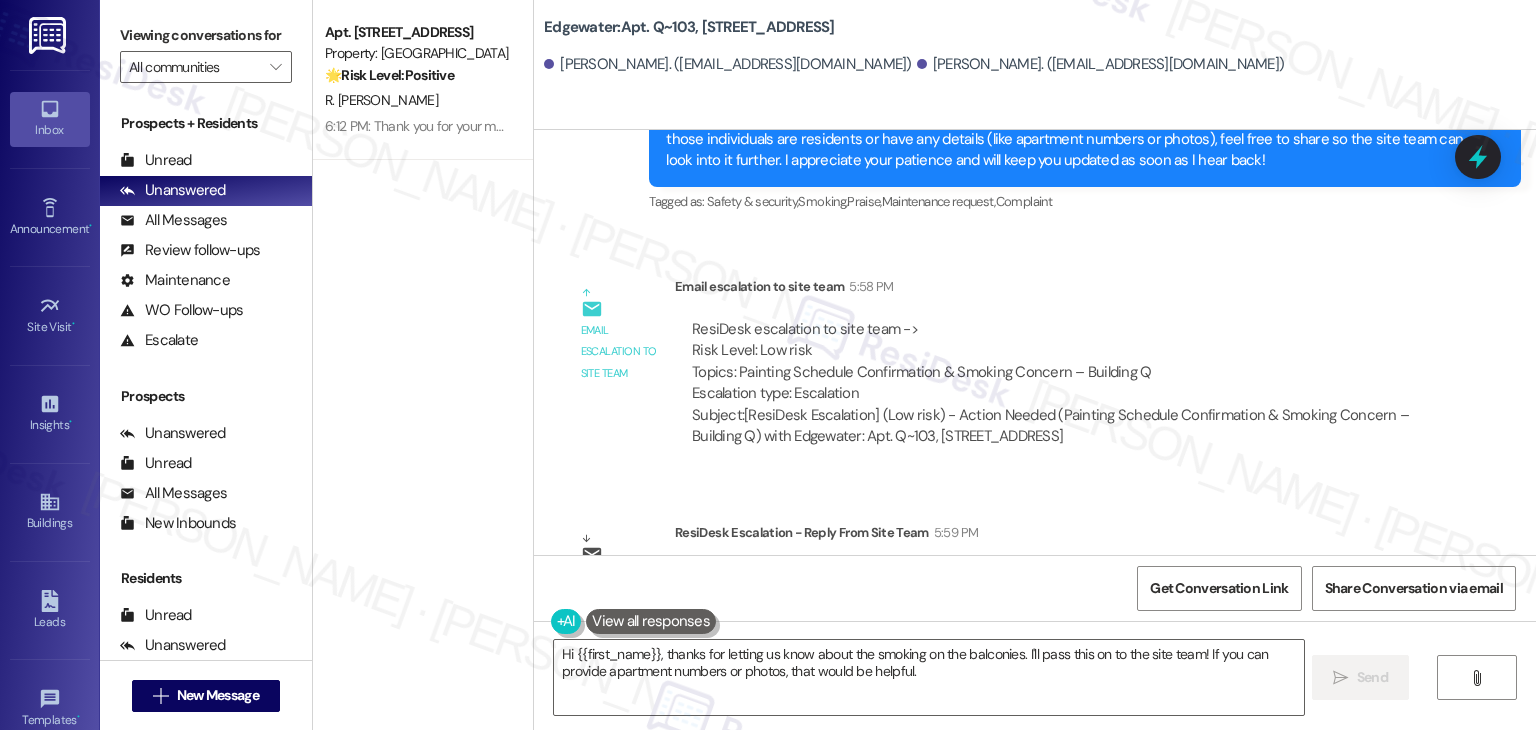 scroll, scrollTop: 9076, scrollLeft: 0, axis: vertical 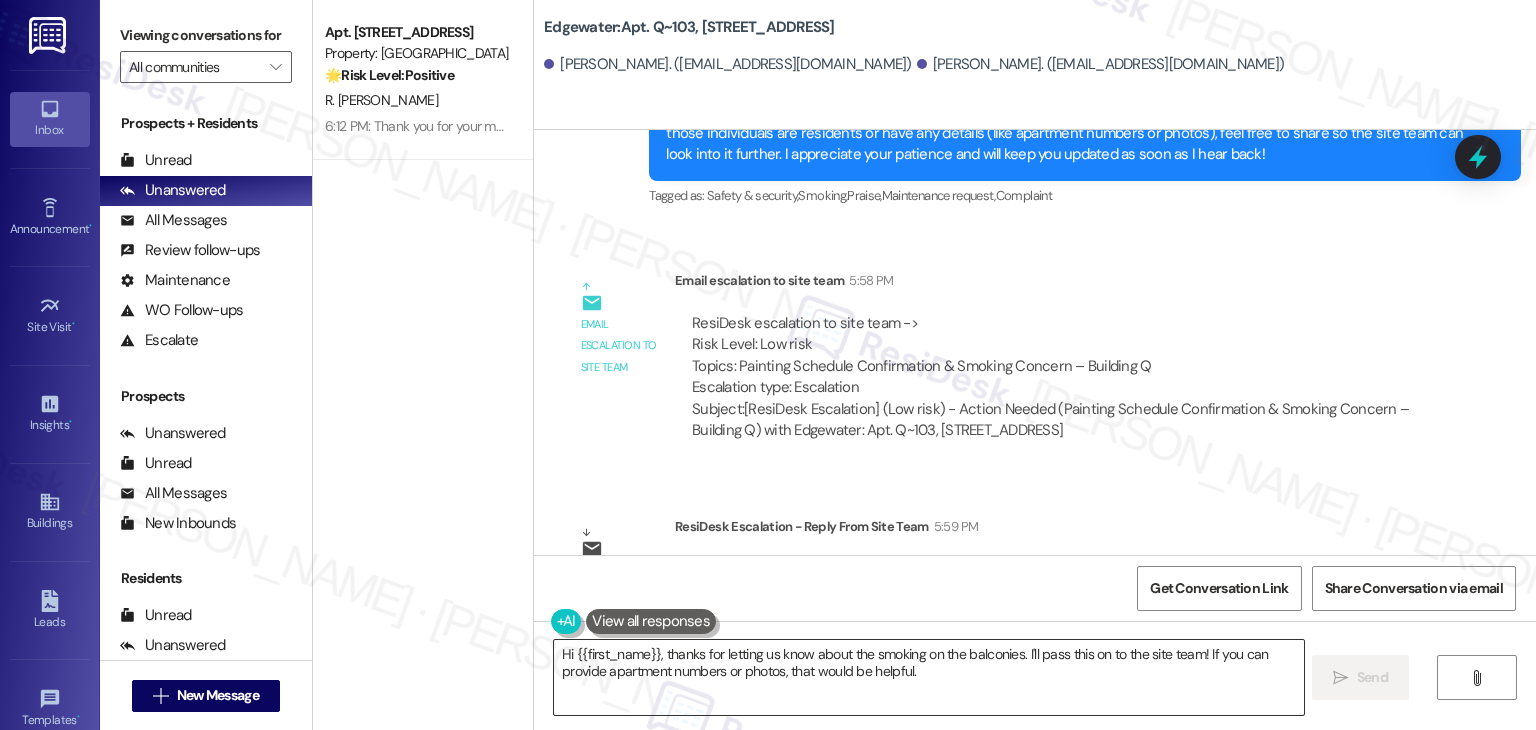click on "Hi {{first_name}}, thanks for letting us know about the smoking on the balconies. I'll pass this on to the site team! If you can provide apartment numbers or photos, that would be helpful." at bounding box center (928, 677) 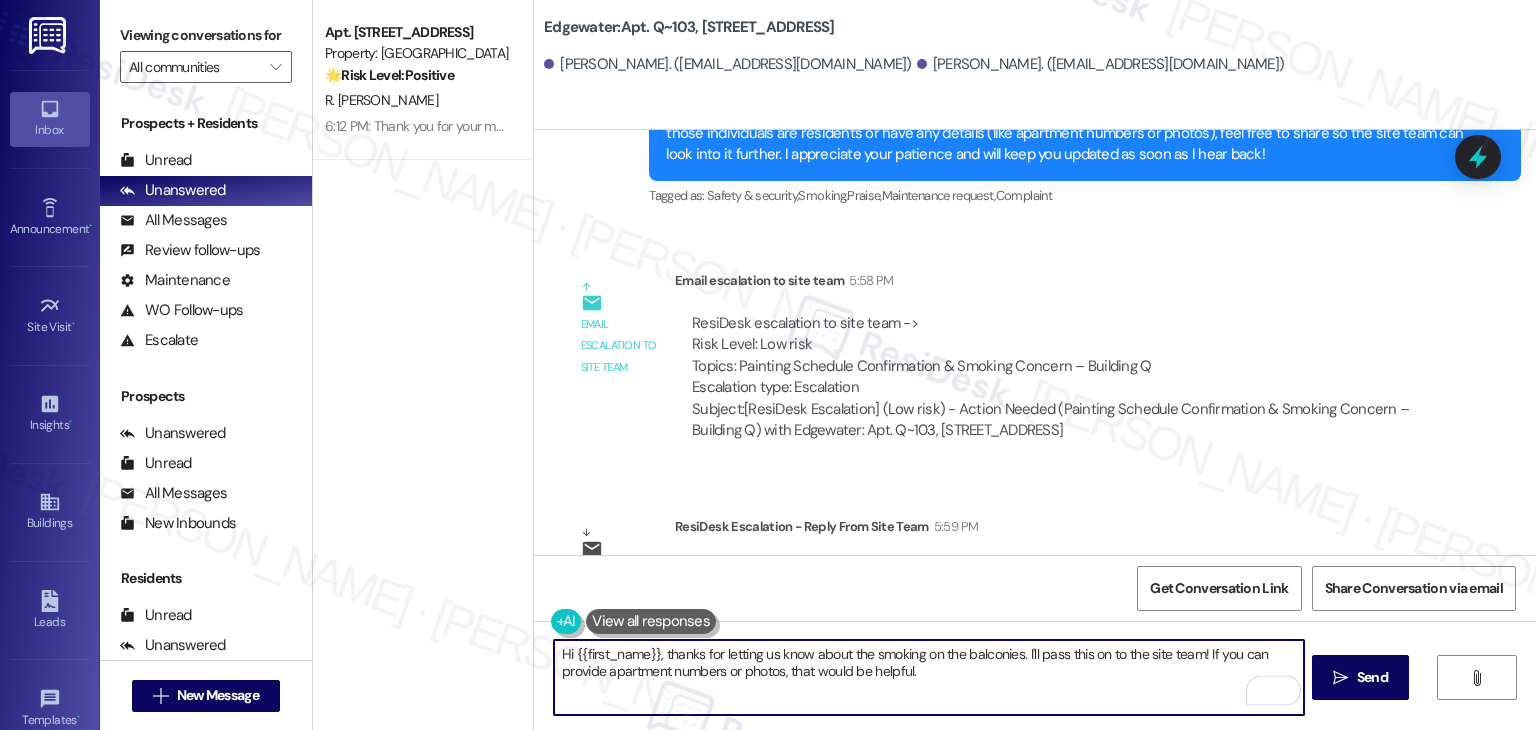 drag, startPoint x: 949, startPoint y: 674, endPoint x: 664, endPoint y: 655, distance: 285.63263 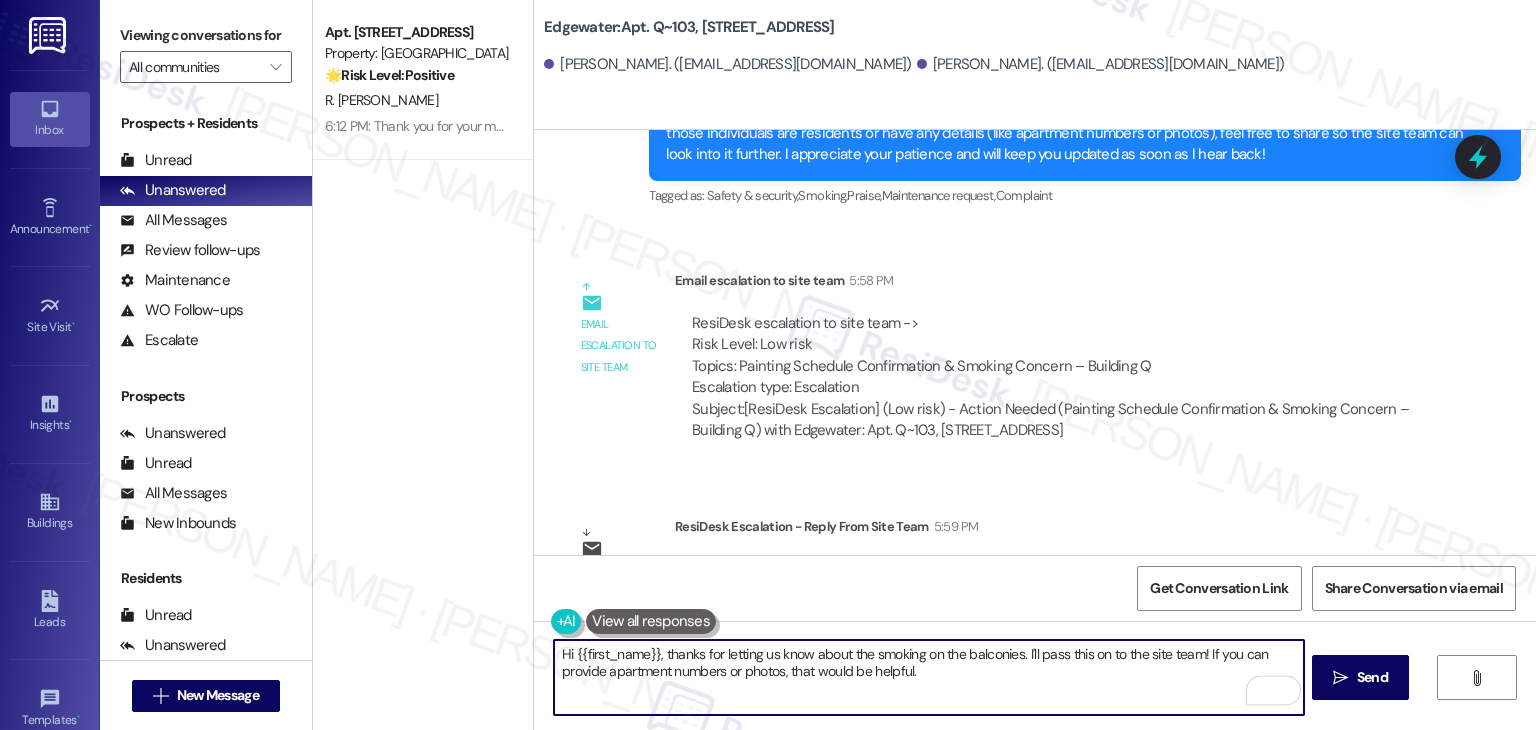 click on "Hi {{first_name}}, thanks for letting us know about the smoking on the balconies. I'll pass this on to the site team! If you can provide apartment numbers or photos, that would be helpful." at bounding box center (928, 677) 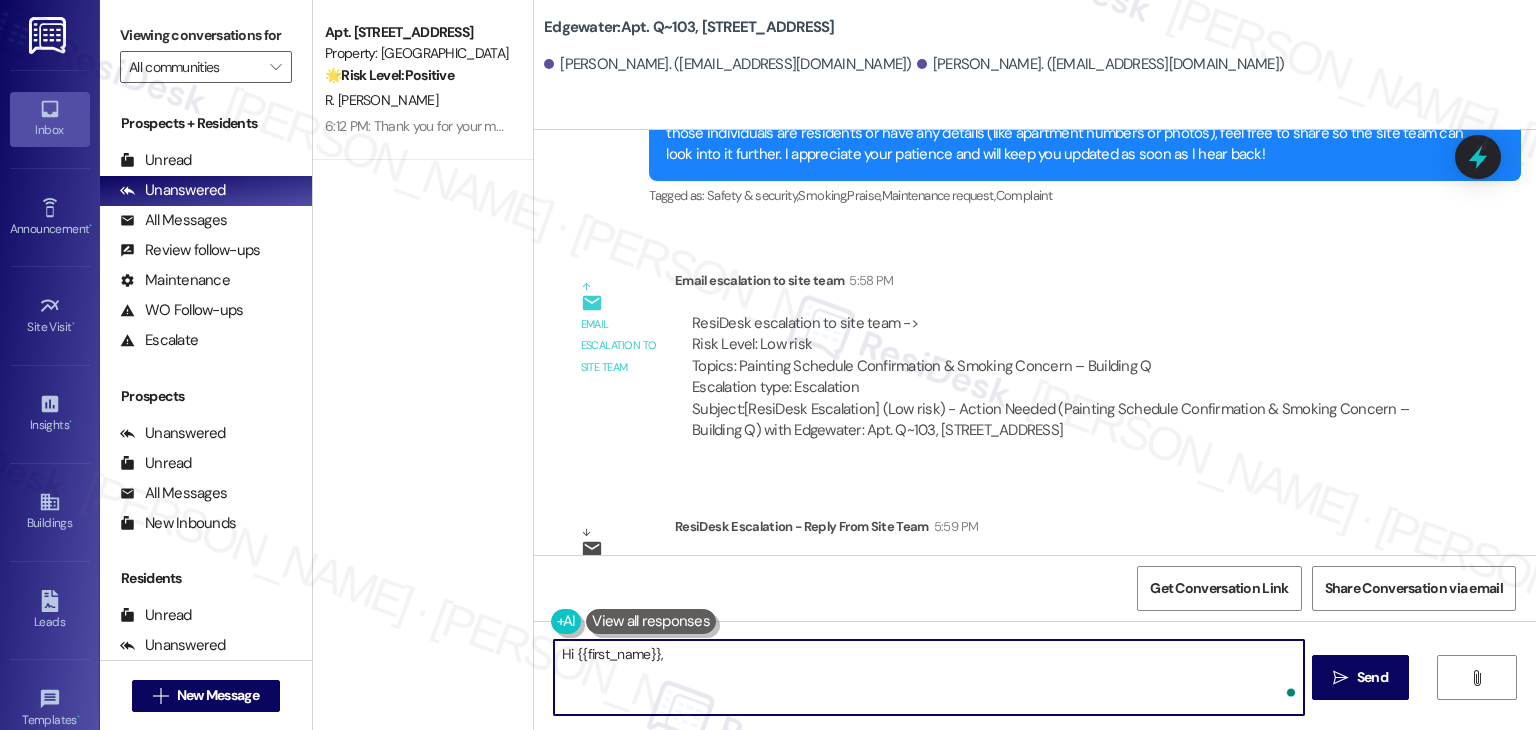 paste on "I’ve followed up with the site team, and they shared that the painting project may begin as early as the 14th—they’re moving forward, so that date is a strong possibility. The onsite team is also aware of the smoking concern and will look into it. Thanks again for bringing this to our attention!" 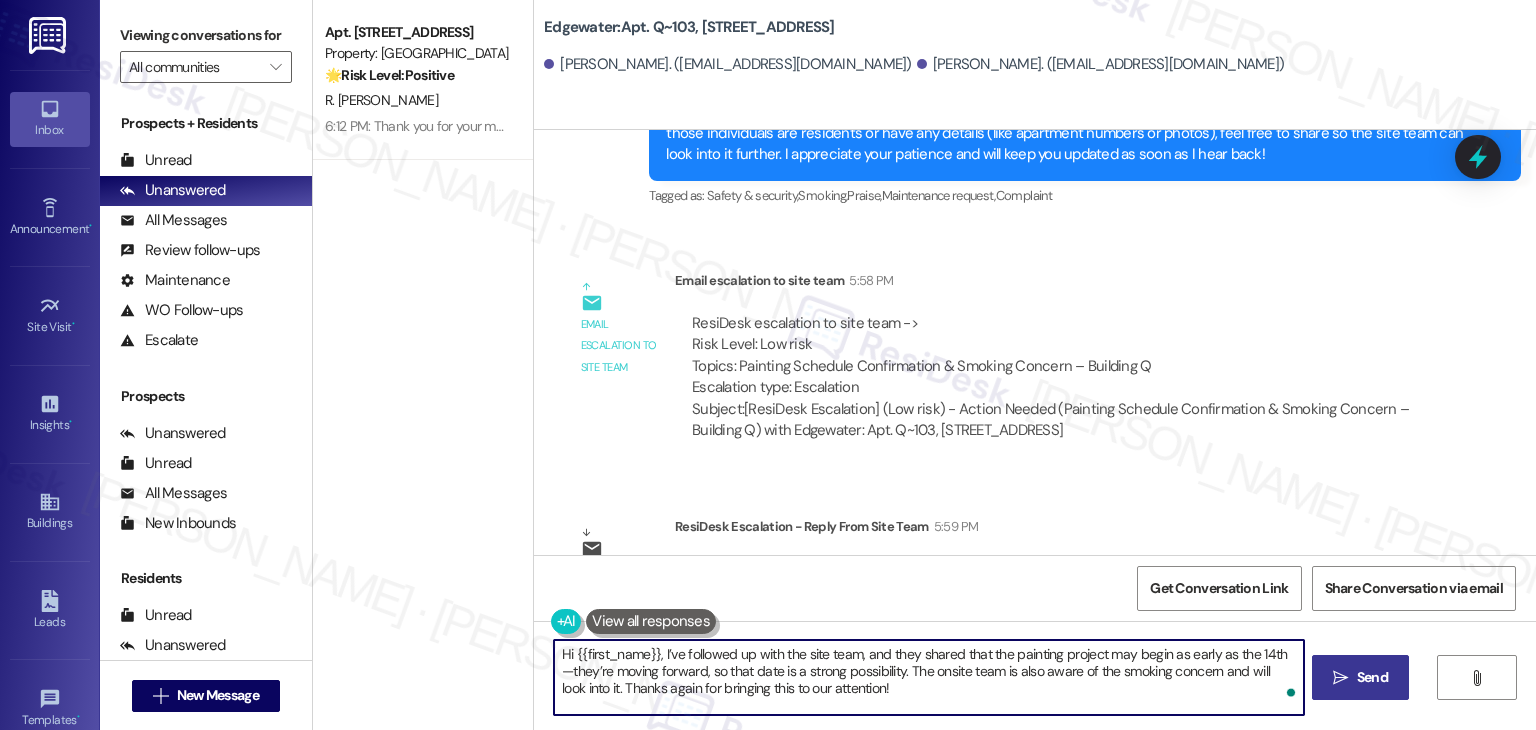 type on "Hi {{first_name}}, I’ve followed up with the site team, and they shared that the painting project may begin as early as the 14th—they’re moving forward, so that date is a strong possibility. The onsite team is also aware of the smoking concern and will look into it. Thanks again for bringing this to our attention!" 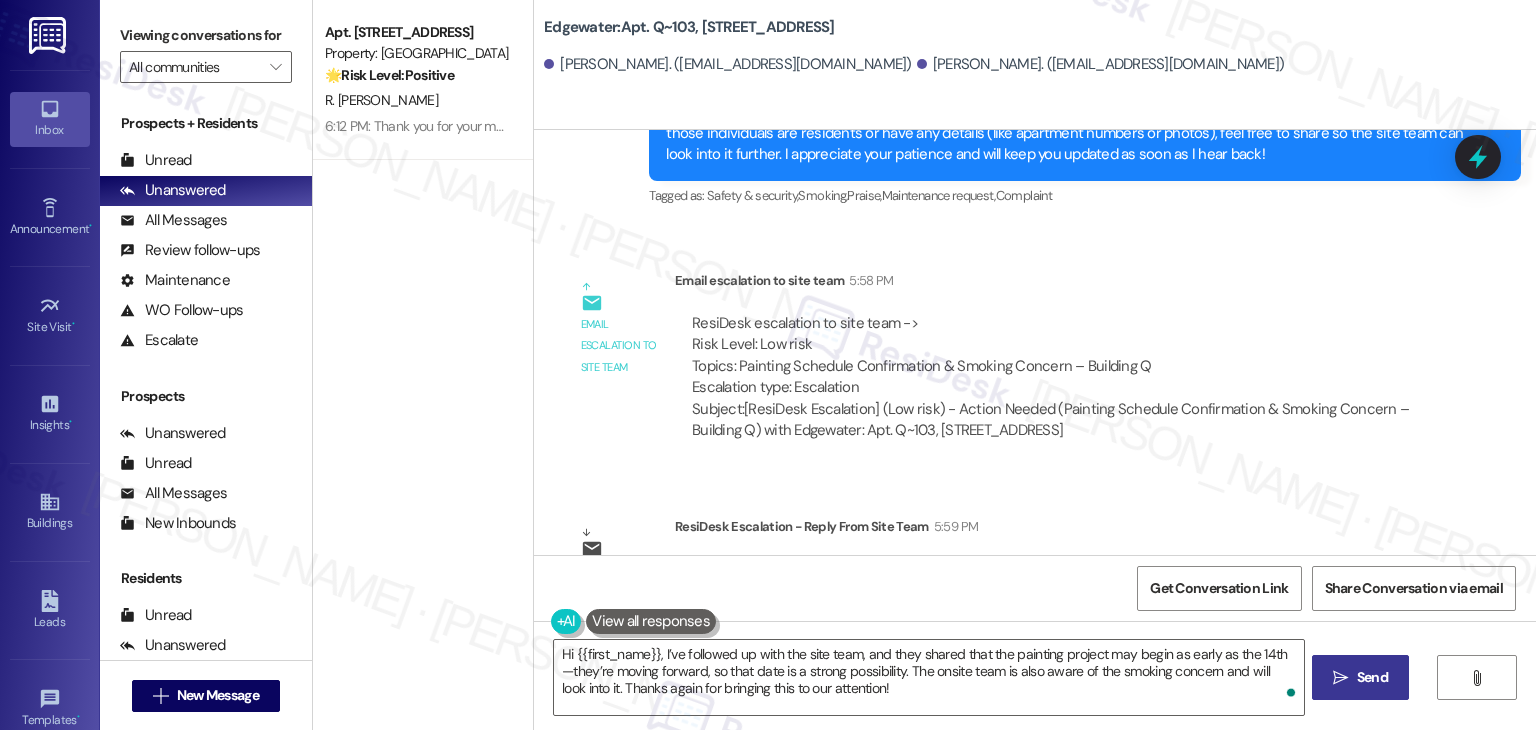 click on "" at bounding box center (1340, 678) 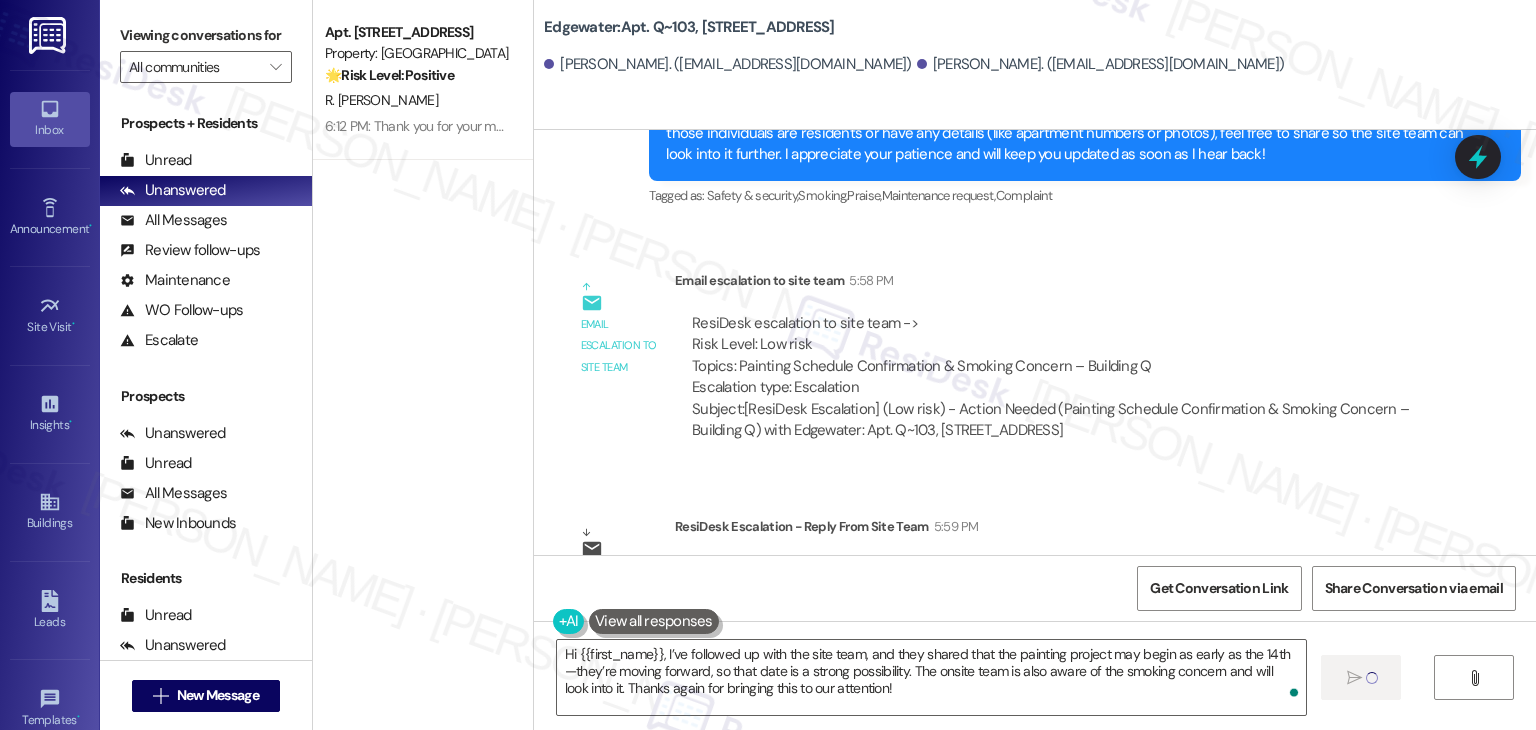 type 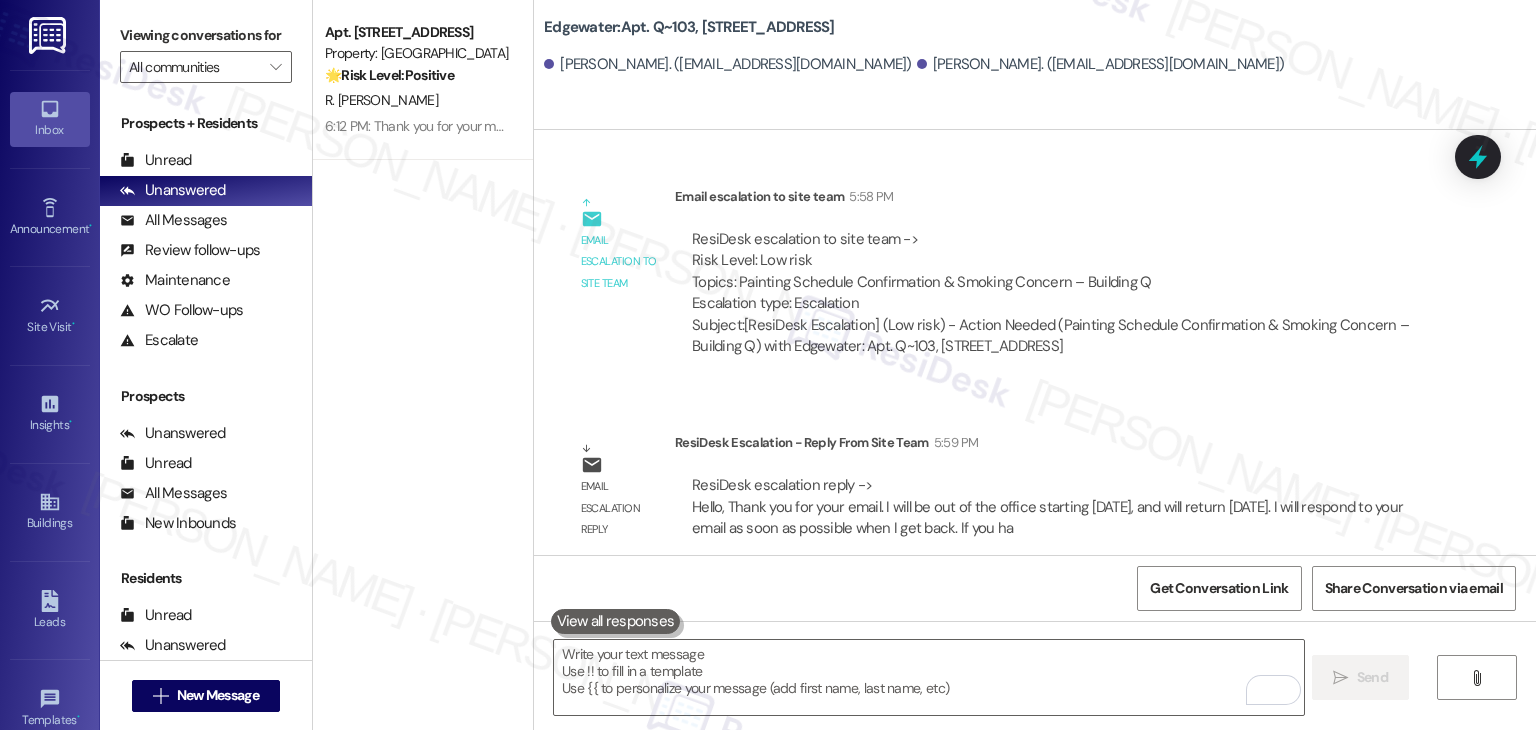 scroll, scrollTop: 9158, scrollLeft: 0, axis: vertical 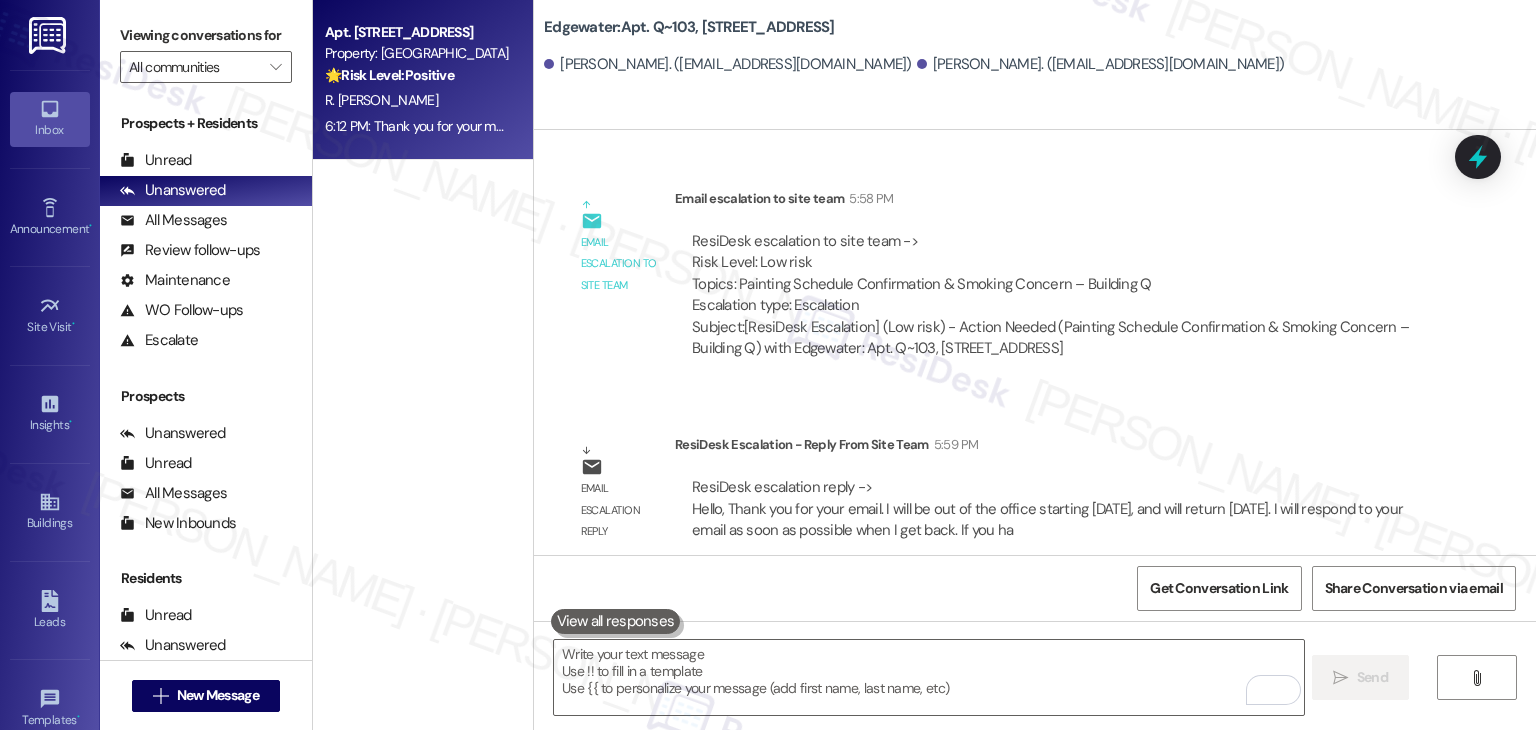 click on "6:12 PM: Thank you for your message. Our offices are currently closed, but we will contact you when we resume operations. For emergencies, please contact your emergency number 801-779-3667. 6:12 PM: Thank you for your message. Our offices are currently closed, but we will contact you when we resume operations. For emergencies, please contact your emergency number 801-779-3667." at bounding box center (908, 126) 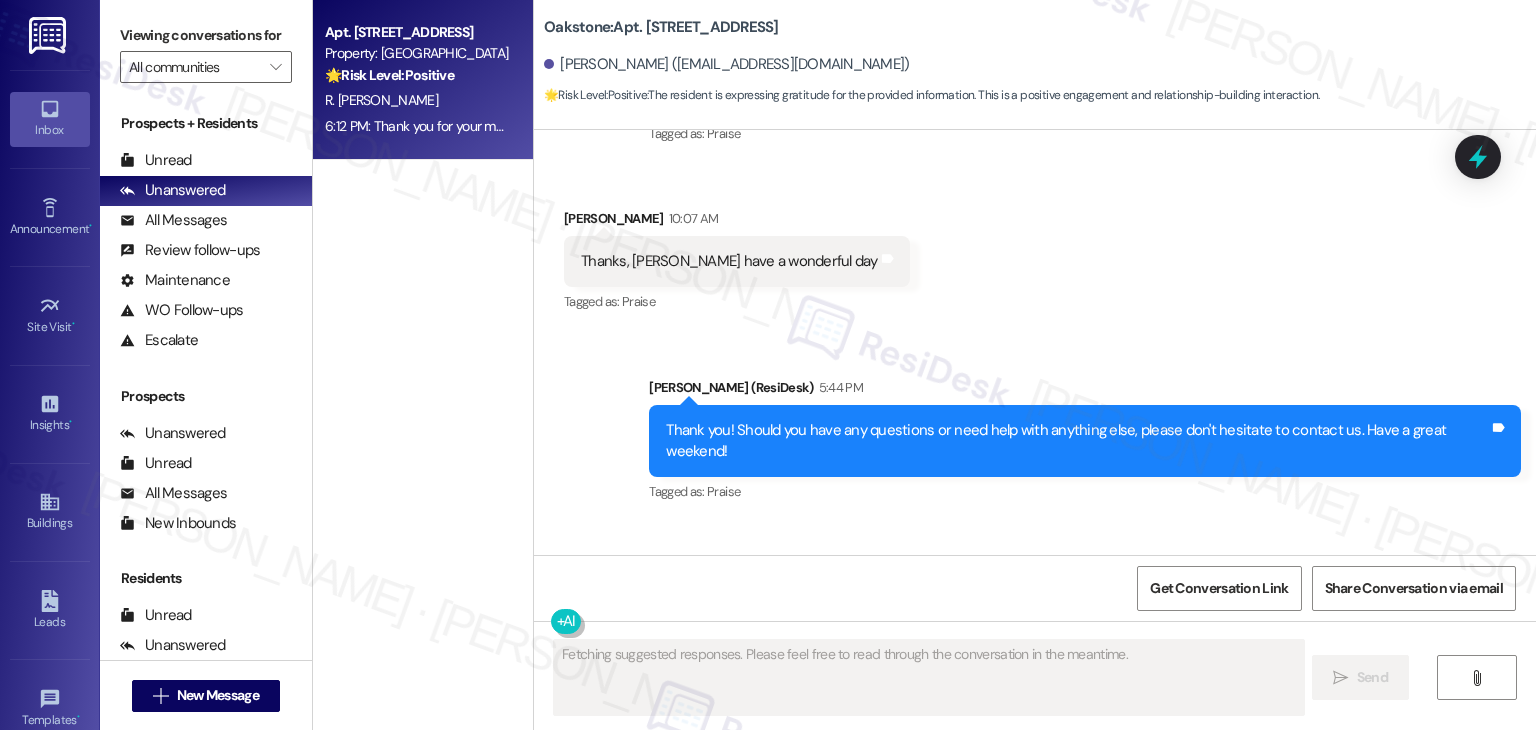 scroll, scrollTop: 11137, scrollLeft: 0, axis: vertical 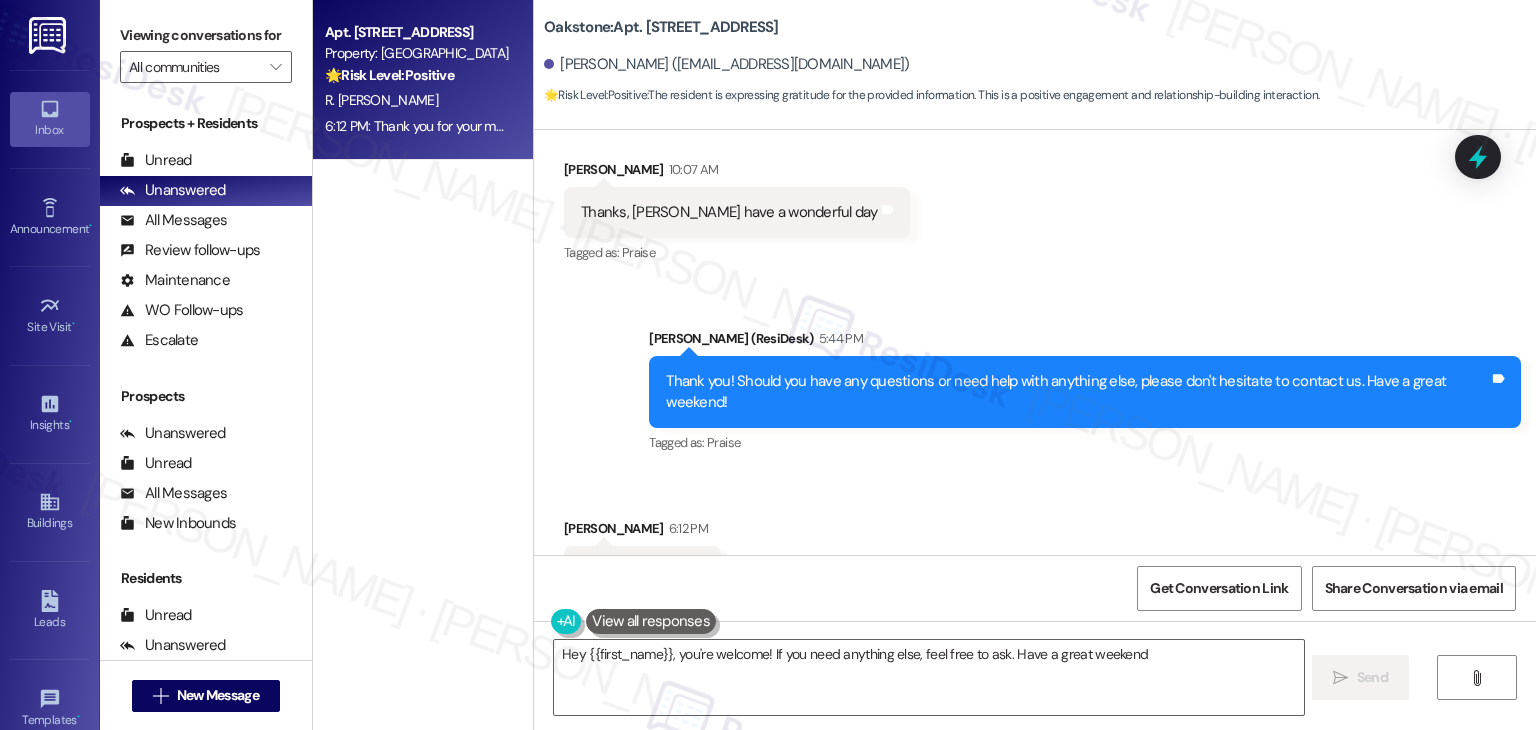 type on "Hey {{first_name}}, you're welcome! If you need anything else, feel free to ask. Have a great weekend!" 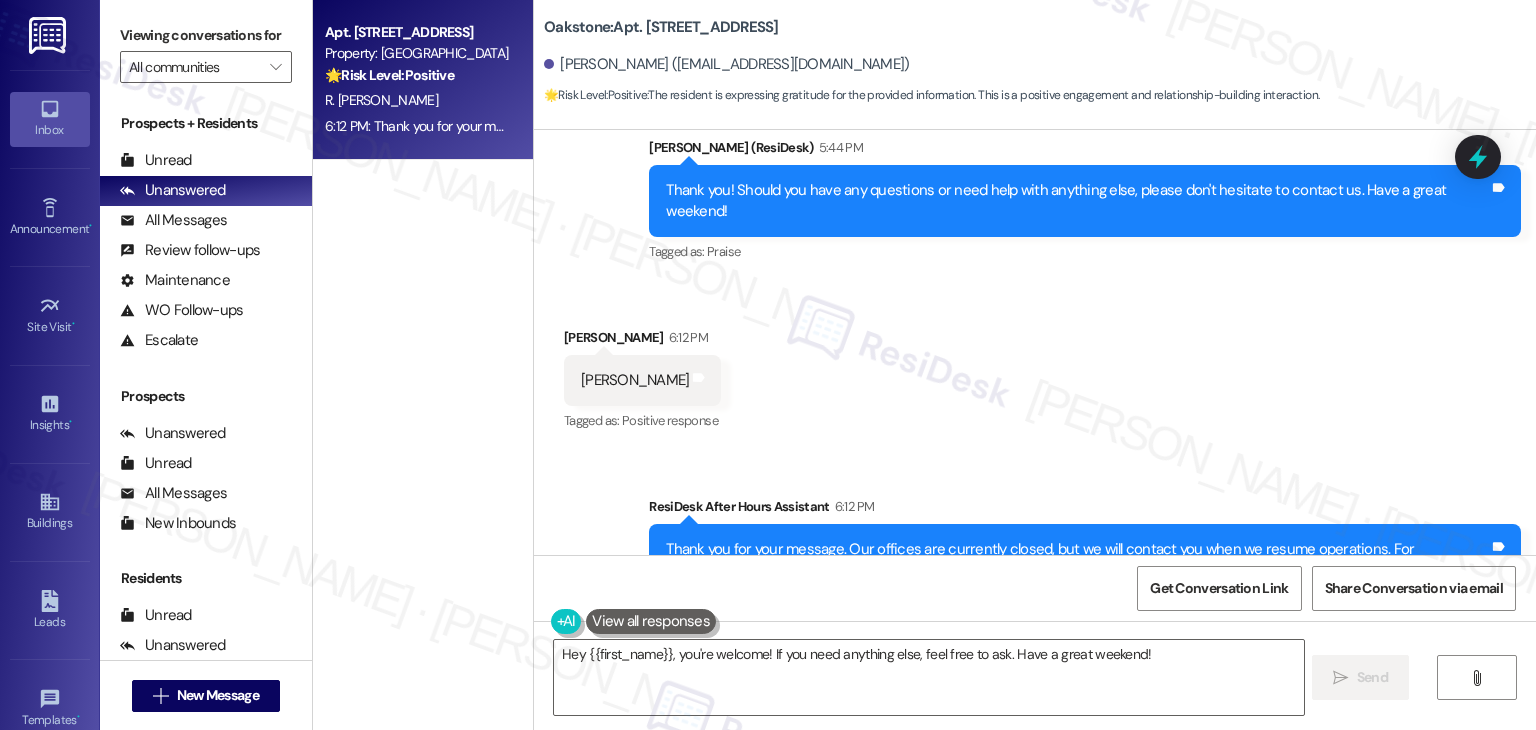 scroll, scrollTop: 11128, scrollLeft: 0, axis: vertical 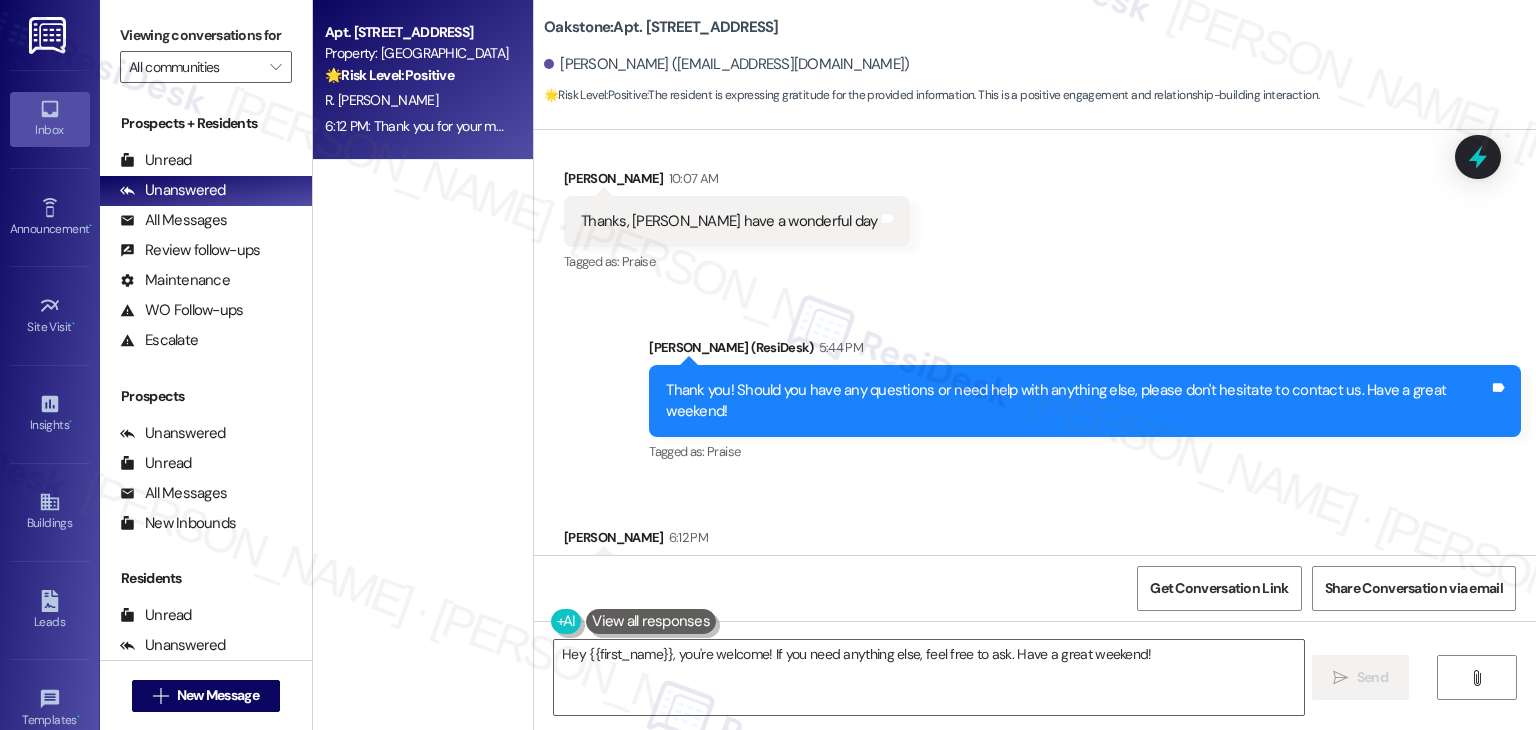 click on "Received via SMS Ruben Adolfo Jr. 6:12 PM Ty  Tags and notes Tagged as:   Positive response Click to highlight conversations about Positive response" at bounding box center (1035, 566) 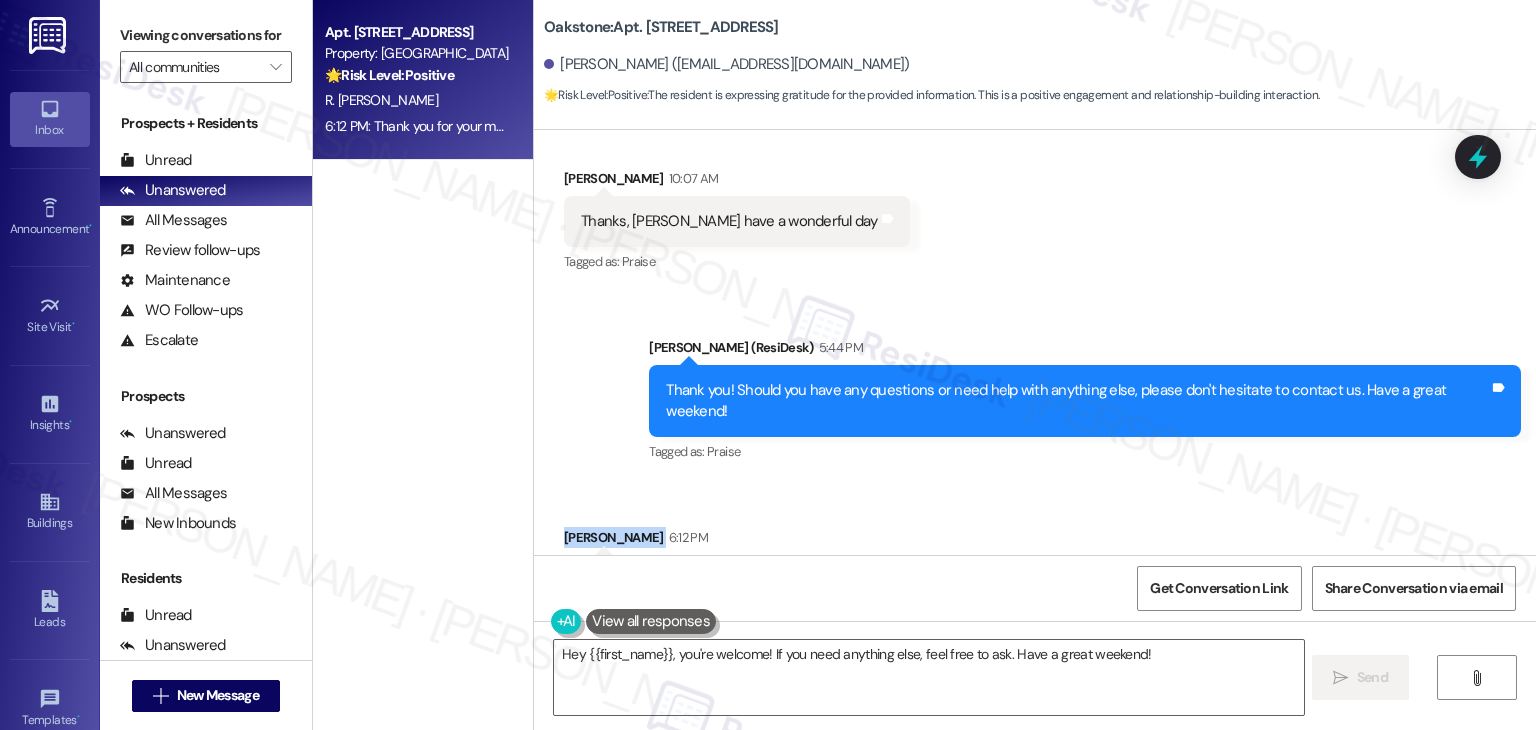 click on "Received via SMS Ruben Adolfo Jr. 6:12 PM Ty  Tags and notes Tagged as:   Positive response Click to highlight conversations about Positive response" at bounding box center (1035, 566) 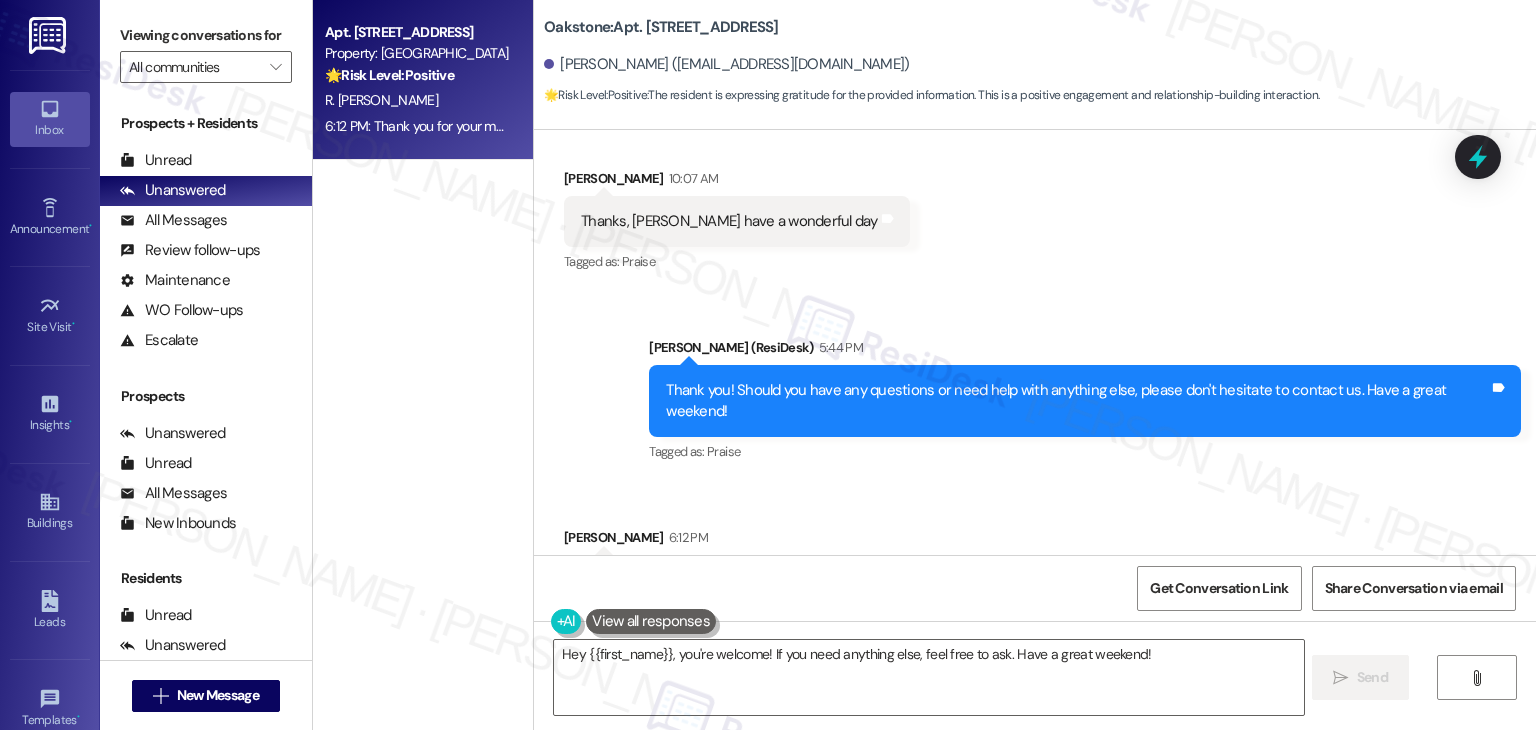 click on "Received via SMS Ruben Adolfo Jr. 6:12 PM Ty  Tags and notes Tagged as:   Positive response Click to highlight conversations about Positive response" at bounding box center [1035, 566] 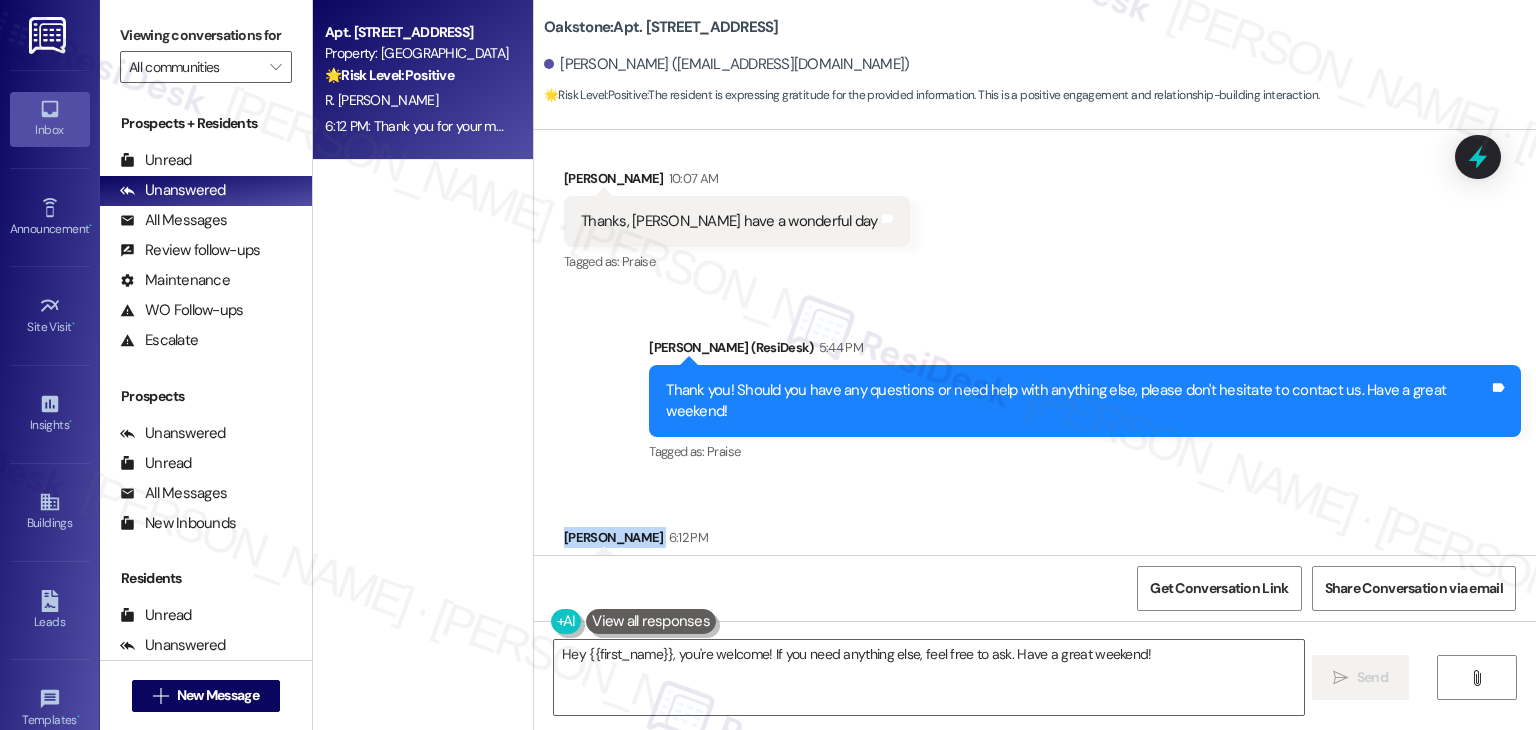 click on "Received via SMS Ruben Adolfo Jr. 6:12 PM Ty  Tags and notes Tagged as:   Positive response Click to highlight conversations about Positive response" at bounding box center (1035, 566) 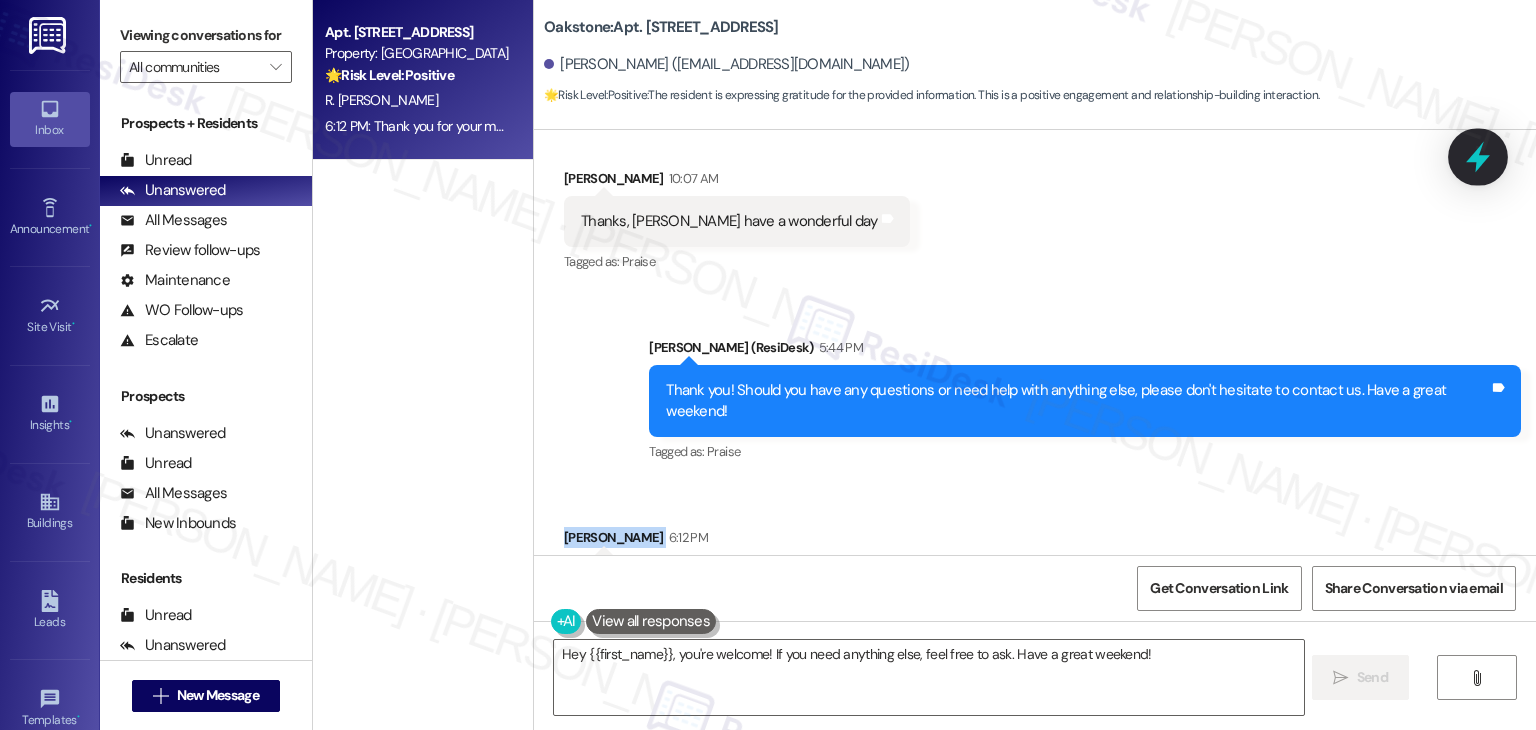 click 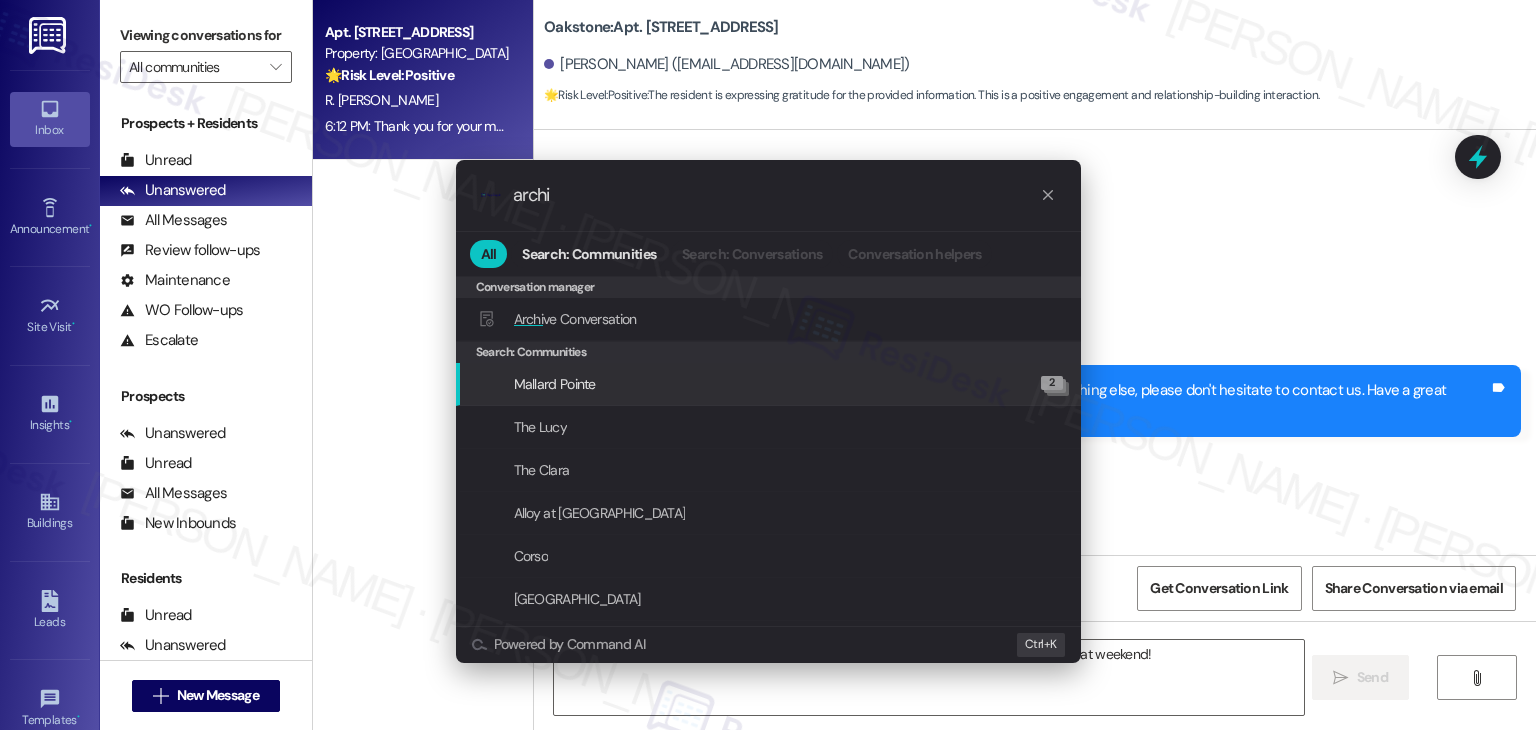 click on ".cls-1{fill:#0a055f;}.cls-2{fill:#0cc4c4;} resideskLogoBlueOrange archi All Search: Communities Search: Conversations Conversation helpers Conversation manager Conversation manager Archi ve Conversation Add shortcut Search: Communities Mallard Pointe 2 The Lucy The Clara Alloy at Geneva Corso Brooklyn West River Walk - Boise Watercooler Hearth on Broad The Fowler Columbia Village Edgewater Powered by Command AI Ctrl+ K" at bounding box center (768, 365) 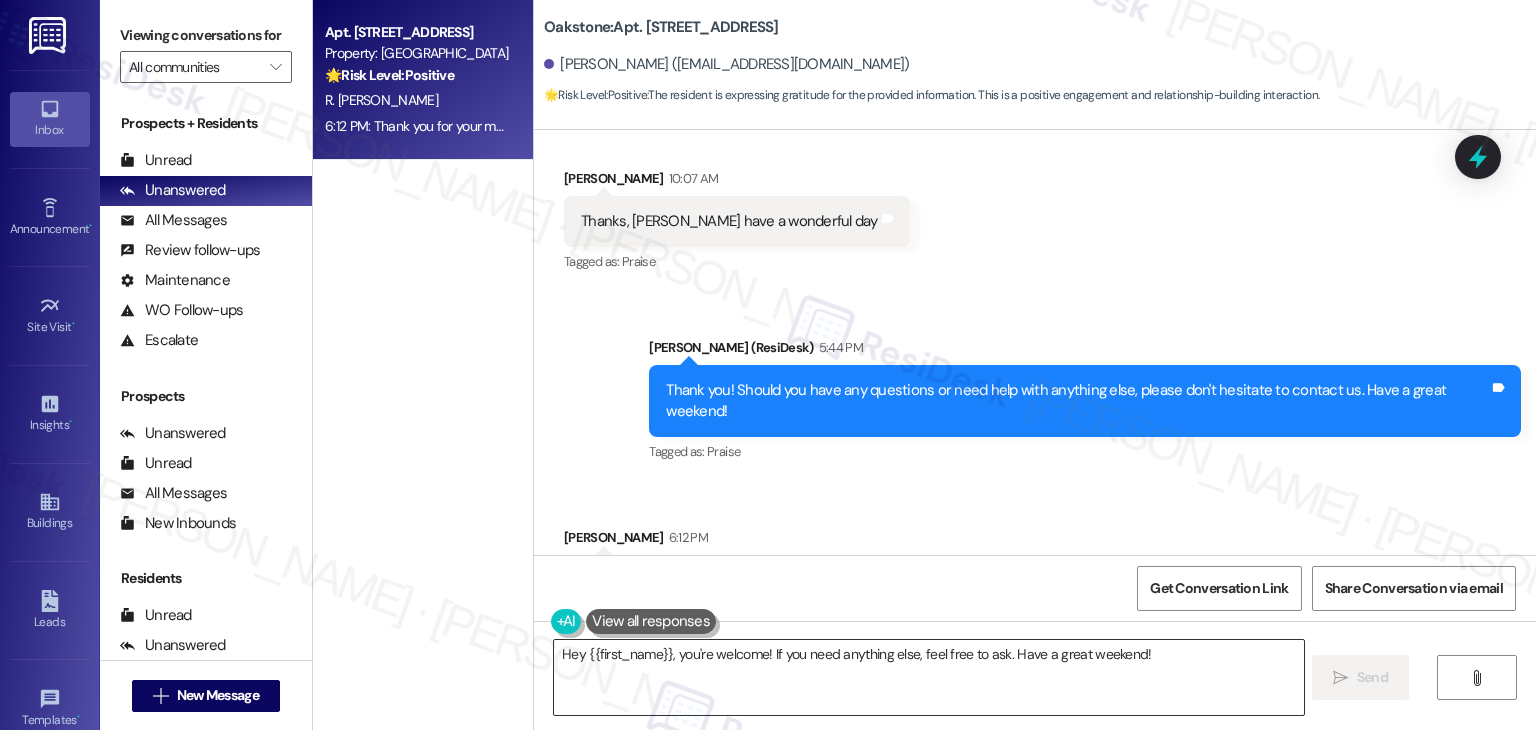 click on "Hey {{first_name}}, you're welcome! If you need anything else, feel free to ask. Have a great weekend!" at bounding box center [928, 677] 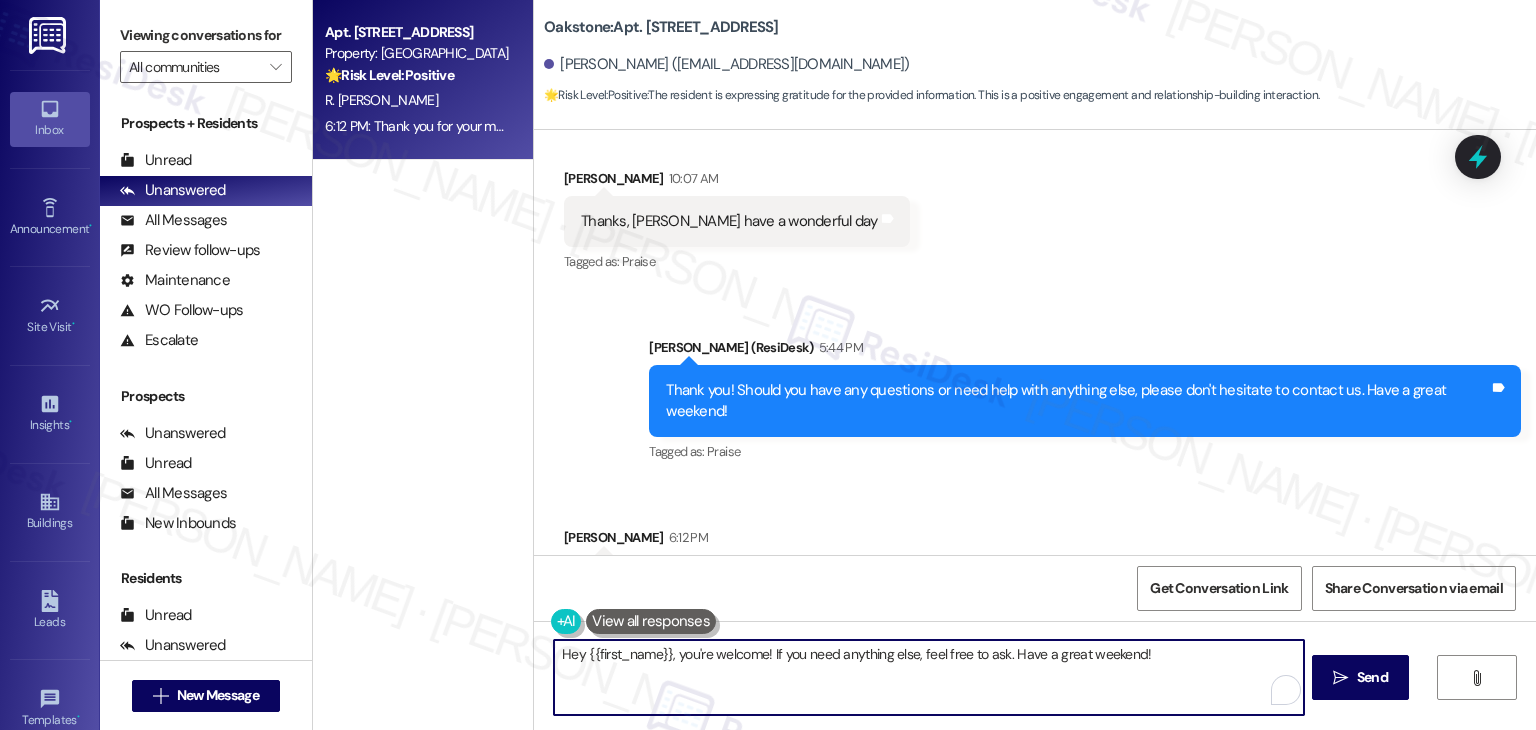 click on "Hey {{first_name}}, you're welcome! If you need anything else, feel free to ask. Have a great weekend!" at bounding box center [928, 677] 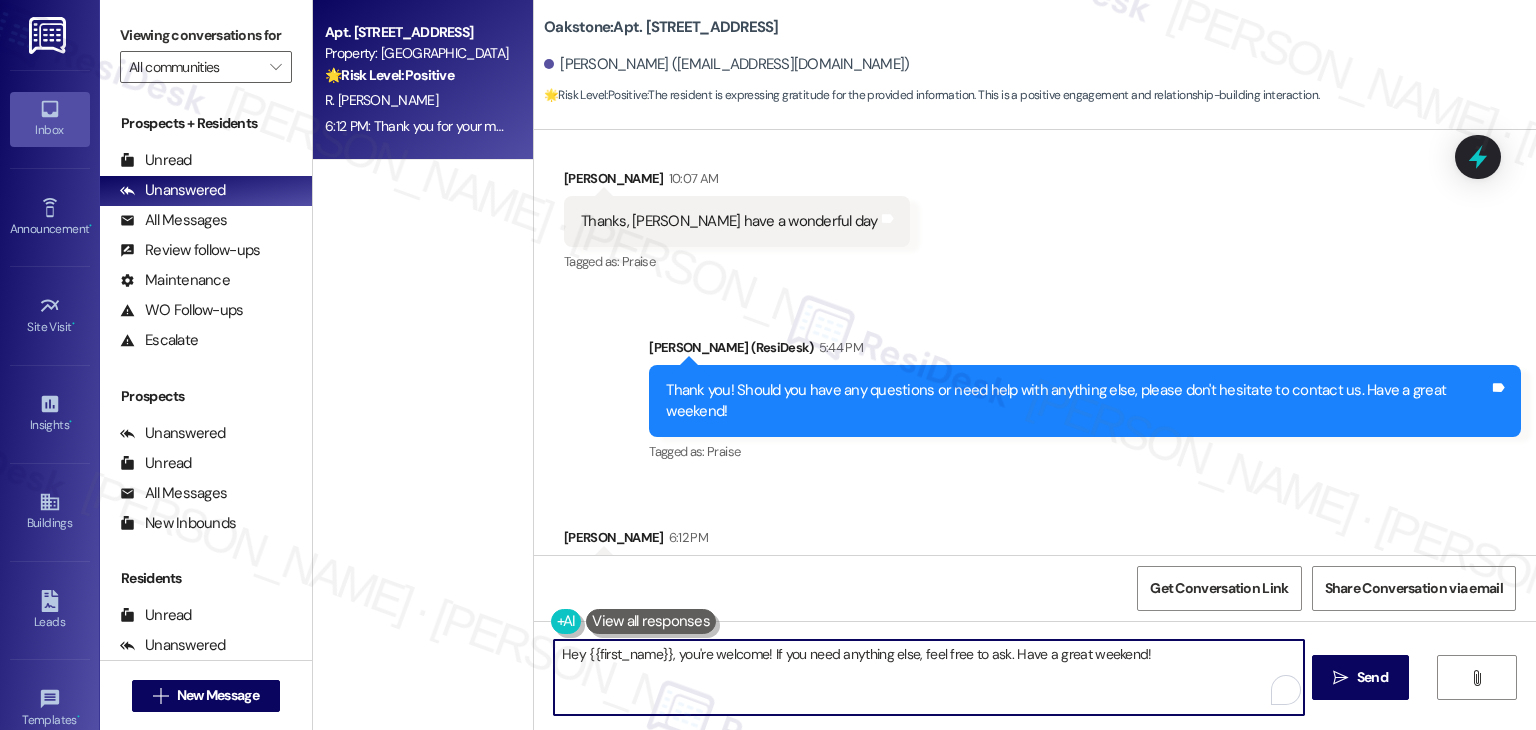 click on "Hey {{first_name}}, you're welcome! If you need anything else, feel free to ask. Have a great weekend!" at bounding box center (928, 677) 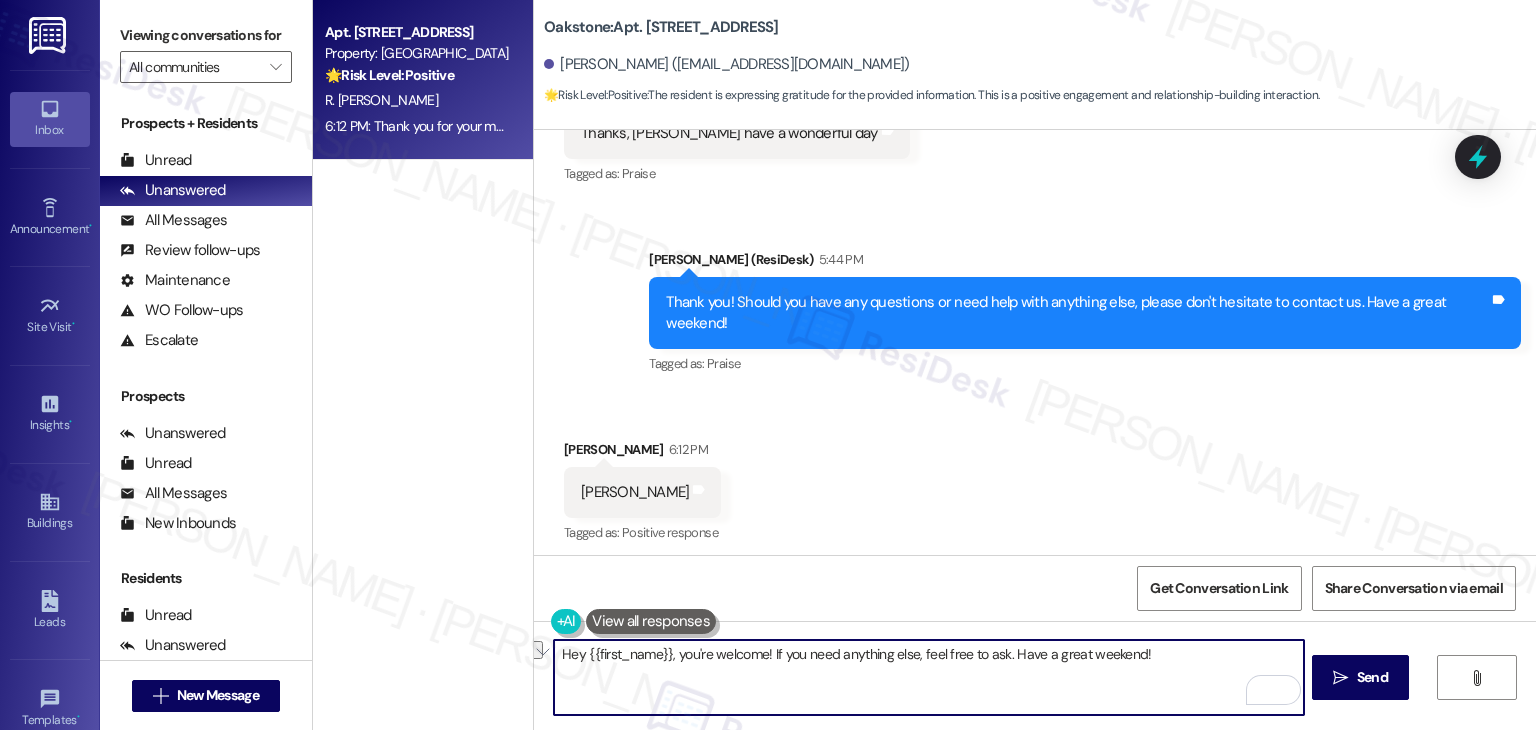 scroll, scrollTop: 11328, scrollLeft: 0, axis: vertical 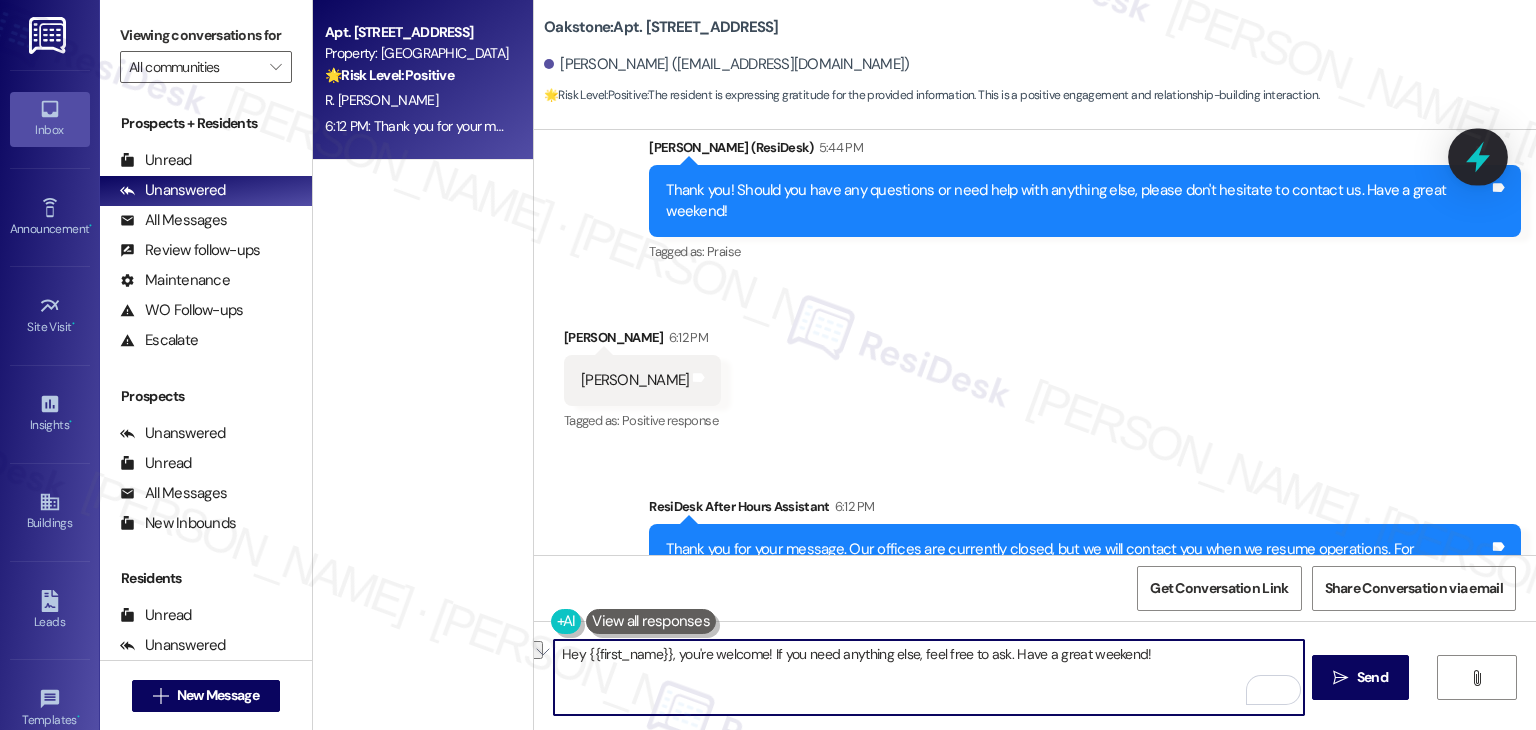 click 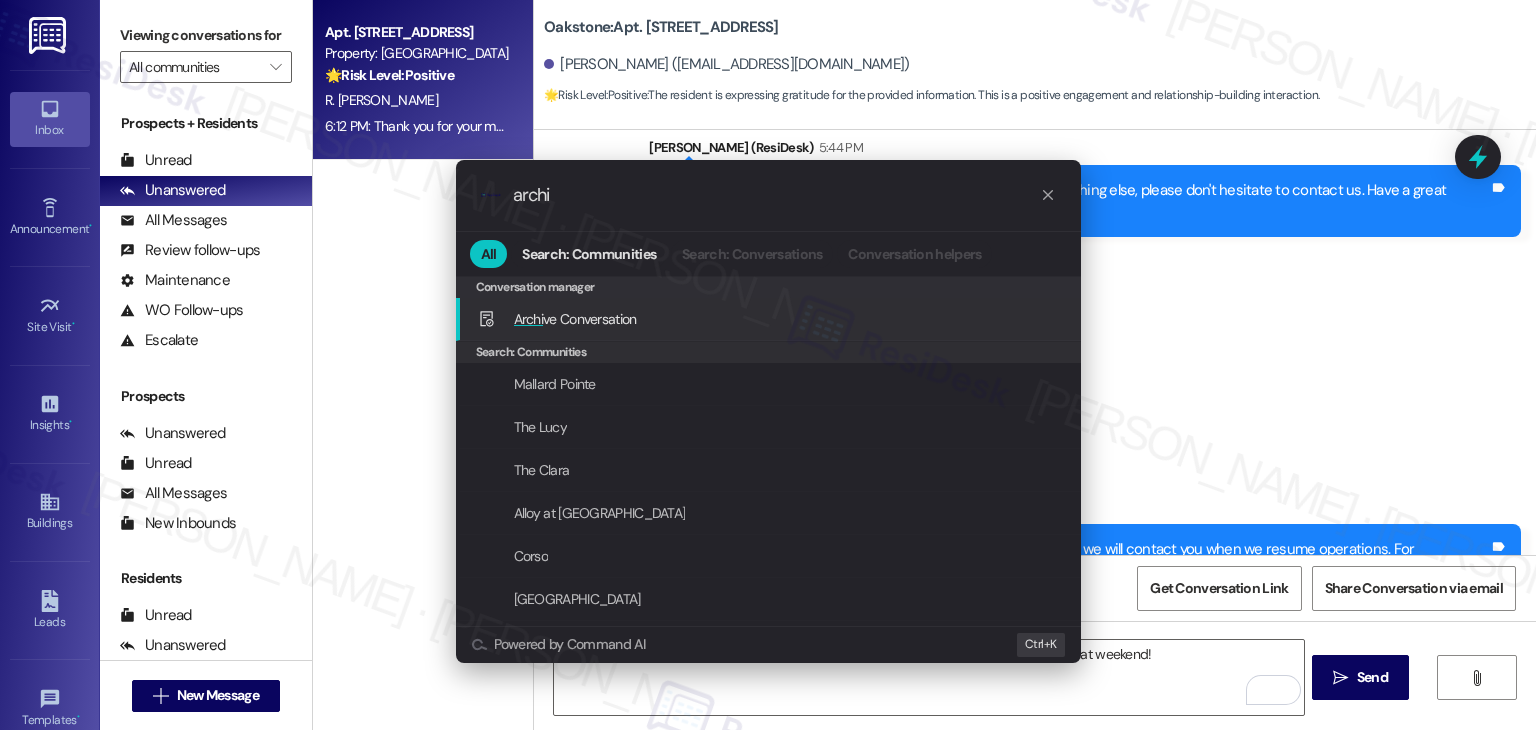 type on "archi" 